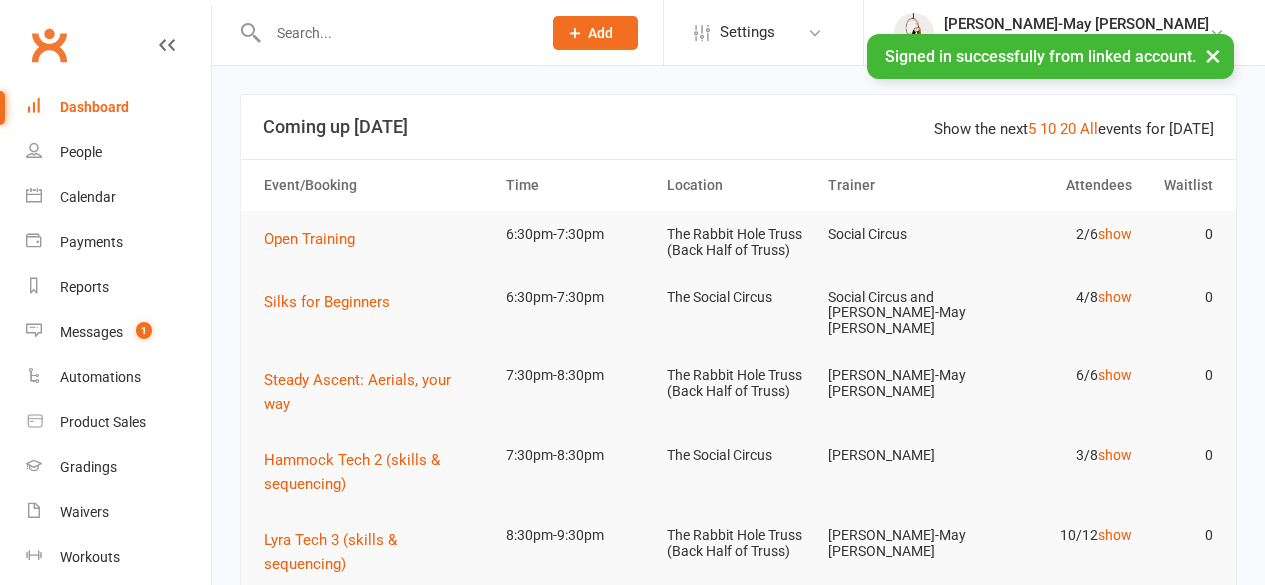 scroll, scrollTop: 0, scrollLeft: 0, axis: both 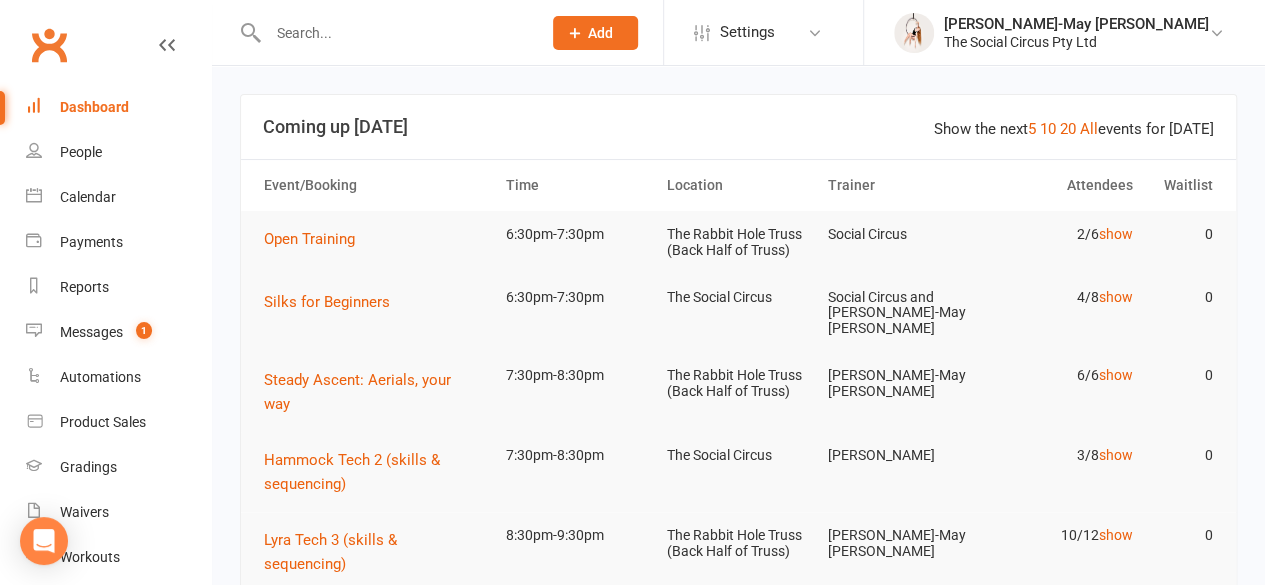 click at bounding box center [394, 33] 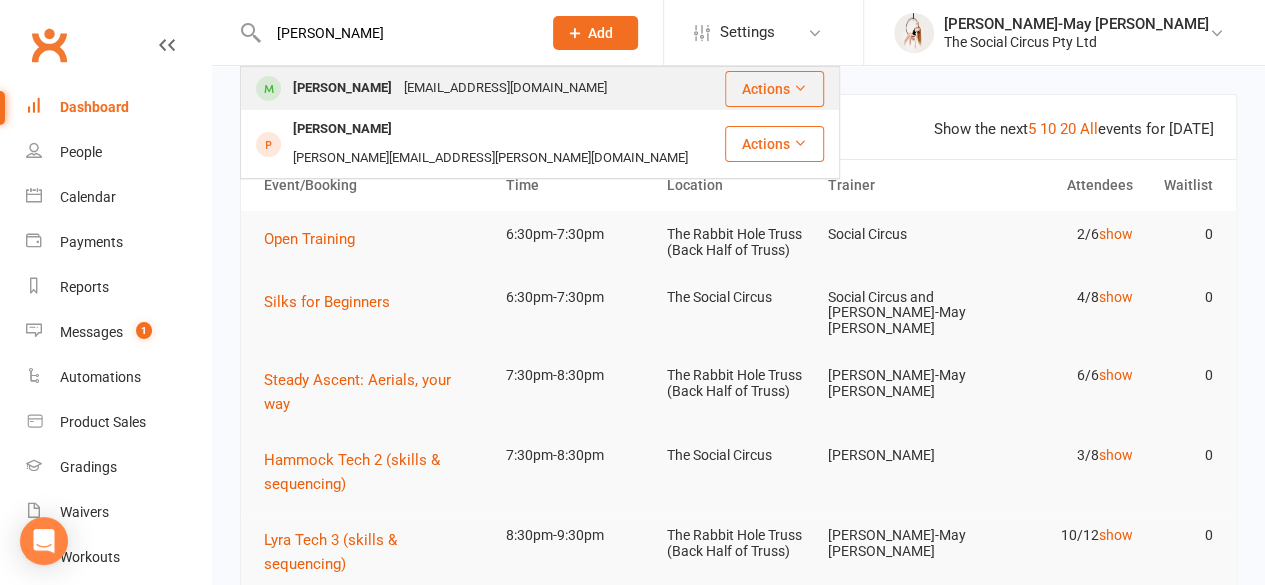 type on "[PERSON_NAME]" 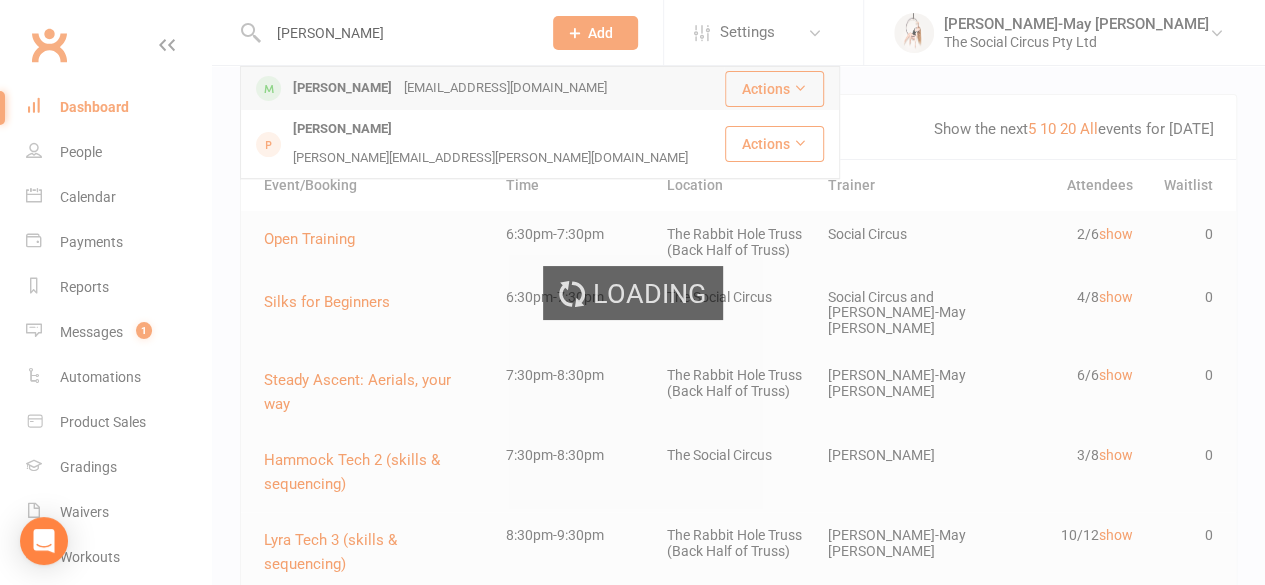 type 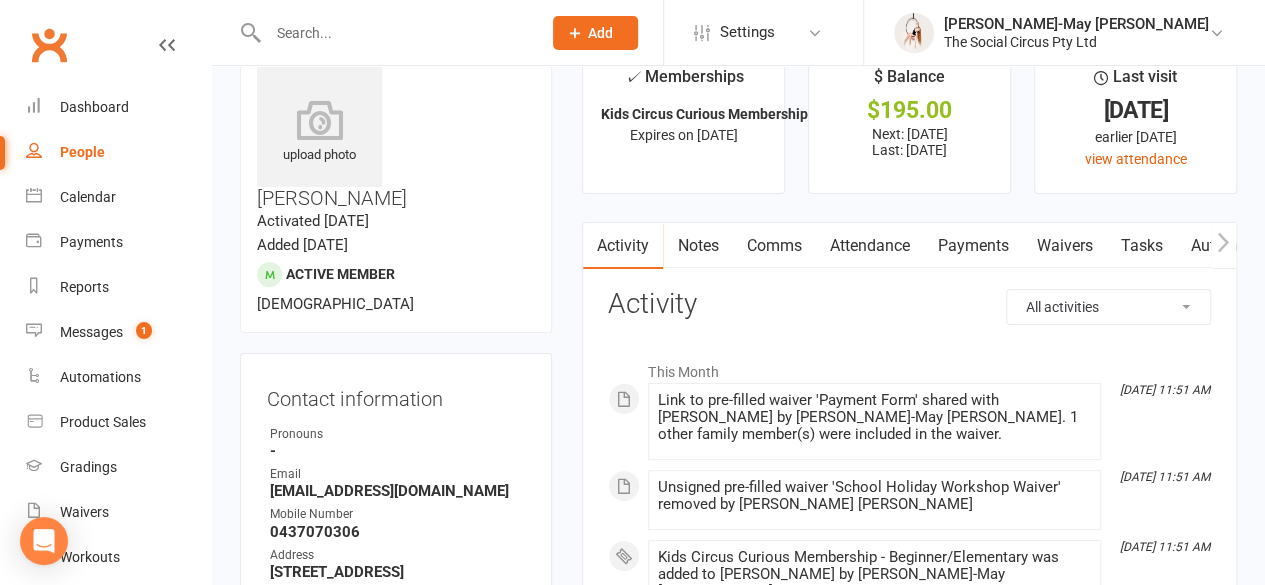 scroll, scrollTop: 0, scrollLeft: 0, axis: both 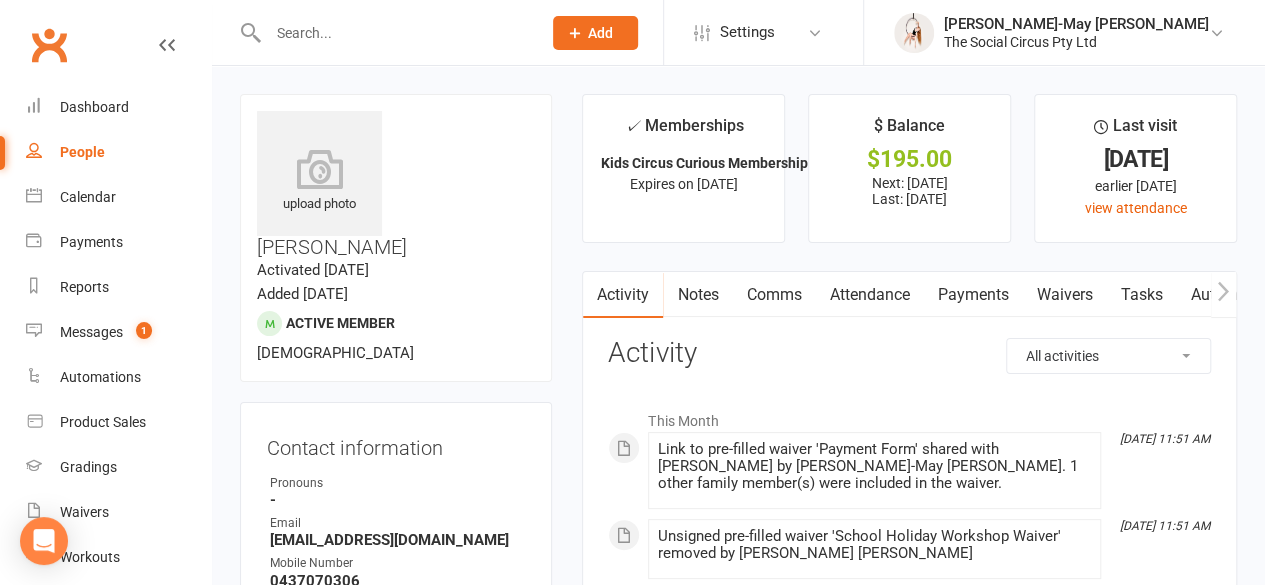 click on "Attendance" at bounding box center [869, 295] 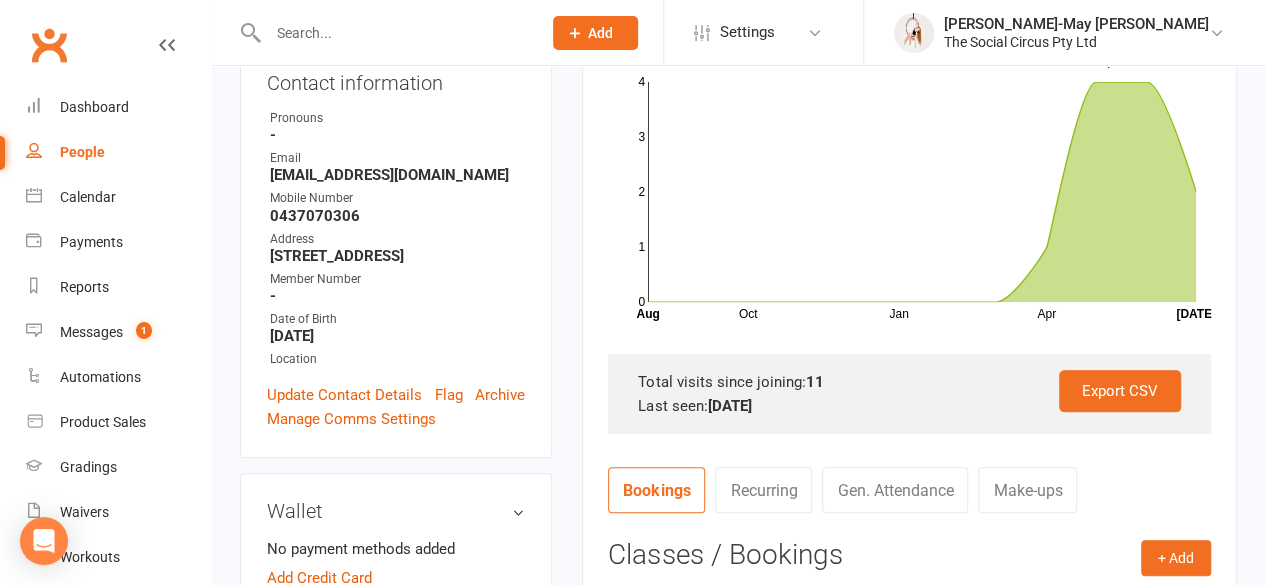 scroll, scrollTop: 419, scrollLeft: 0, axis: vertical 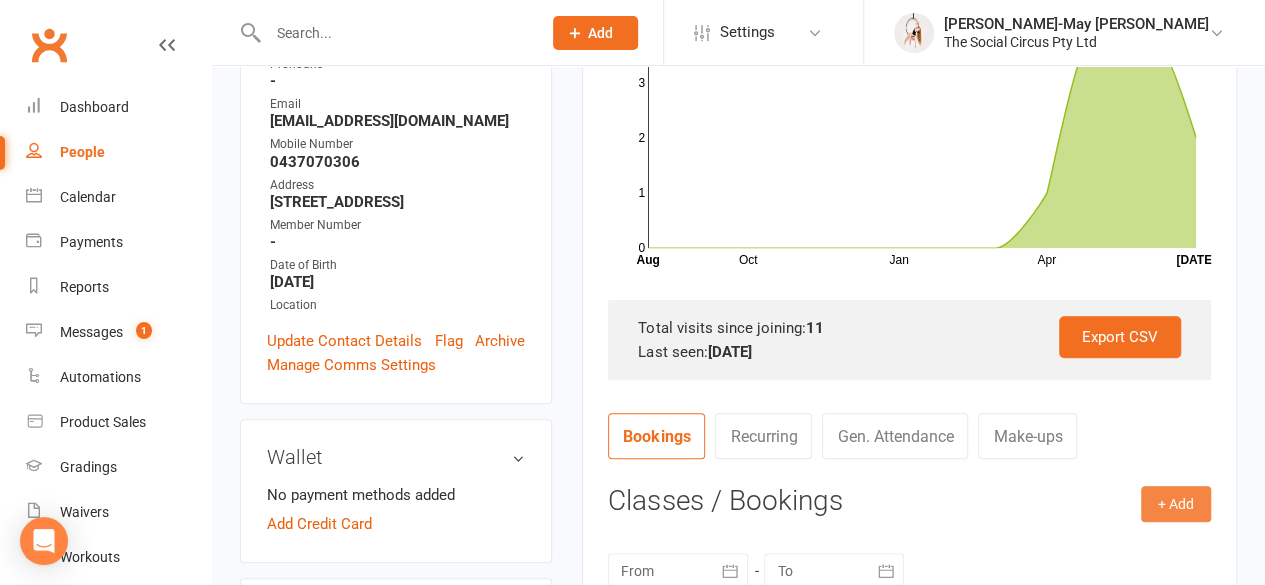 click on "+ Add" at bounding box center (1176, 504) 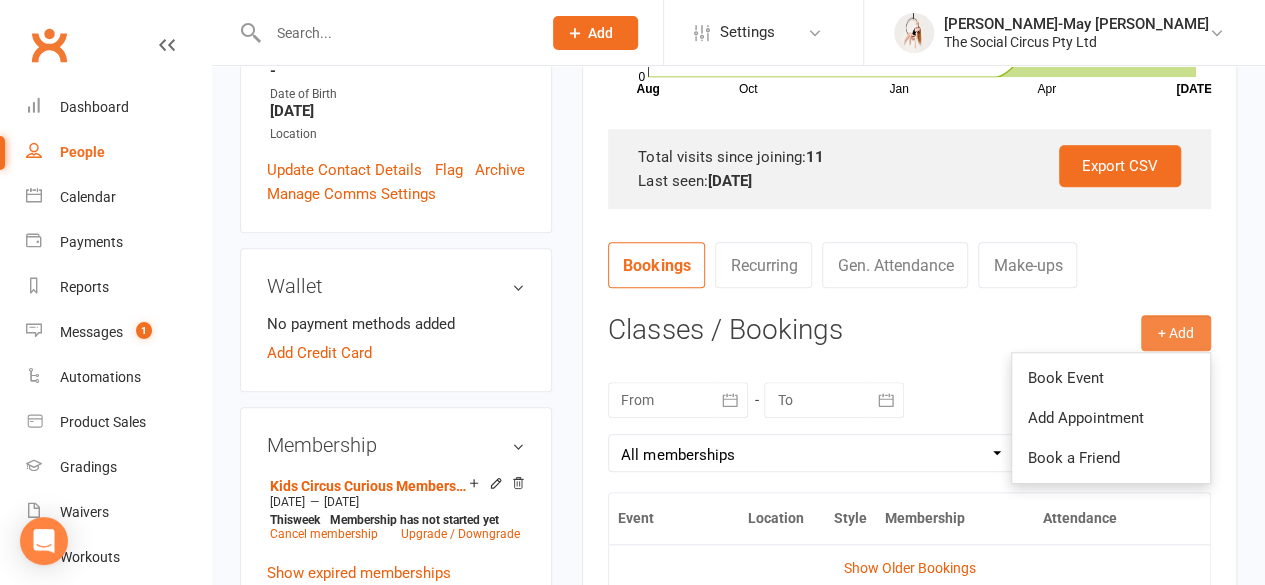 scroll, scrollTop: 595, scrollLeft: 0, axis: vertical 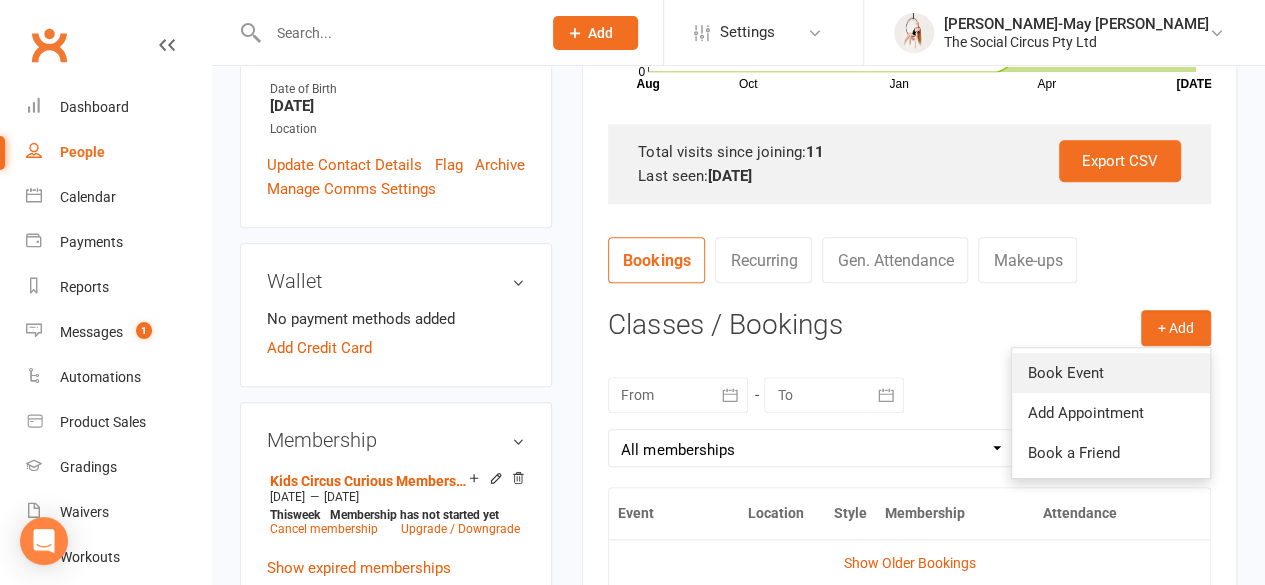 click on "Book Event" at bounding box center (1111, 373) 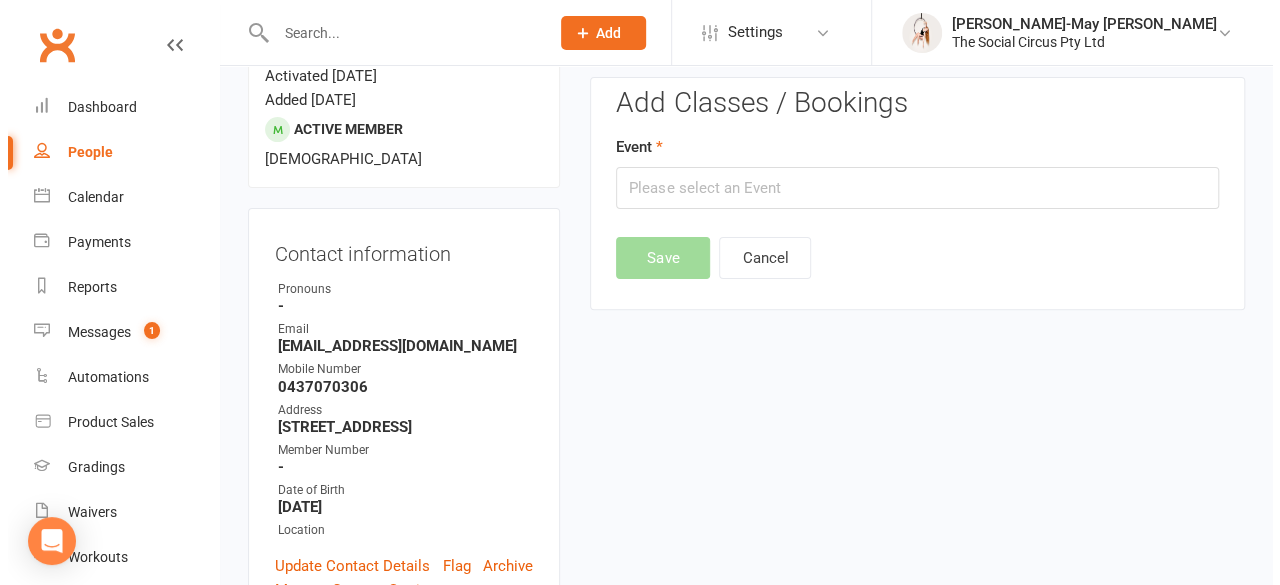 scroll, scrollTop: 170, scrollLeft: 0, axis: vertical 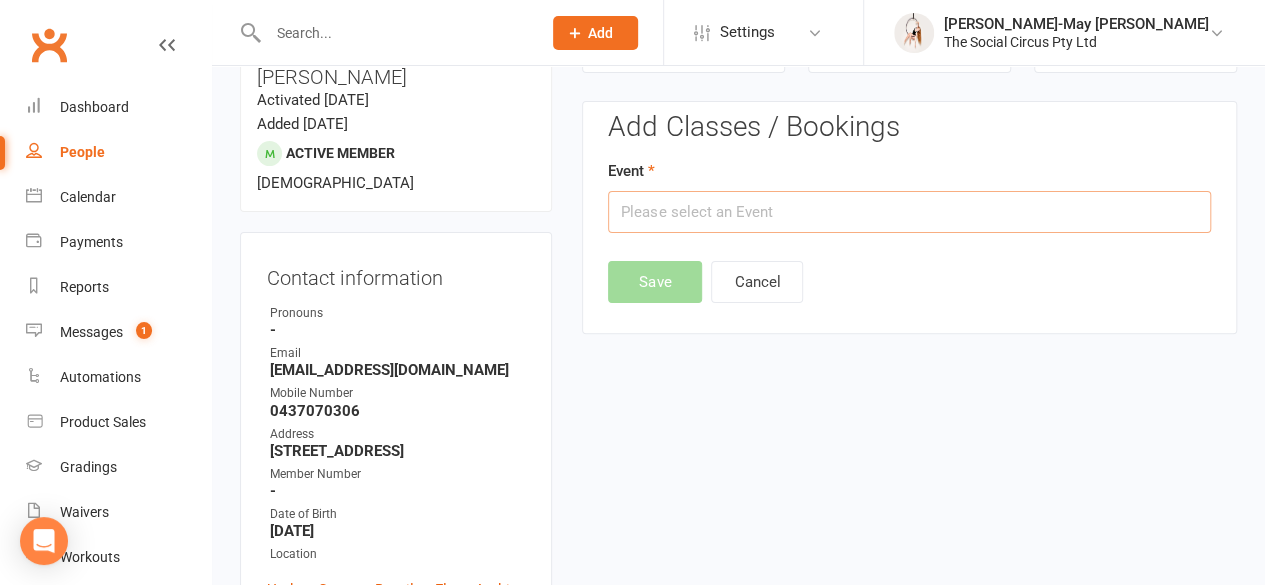 click at bounding box center (909, 212) 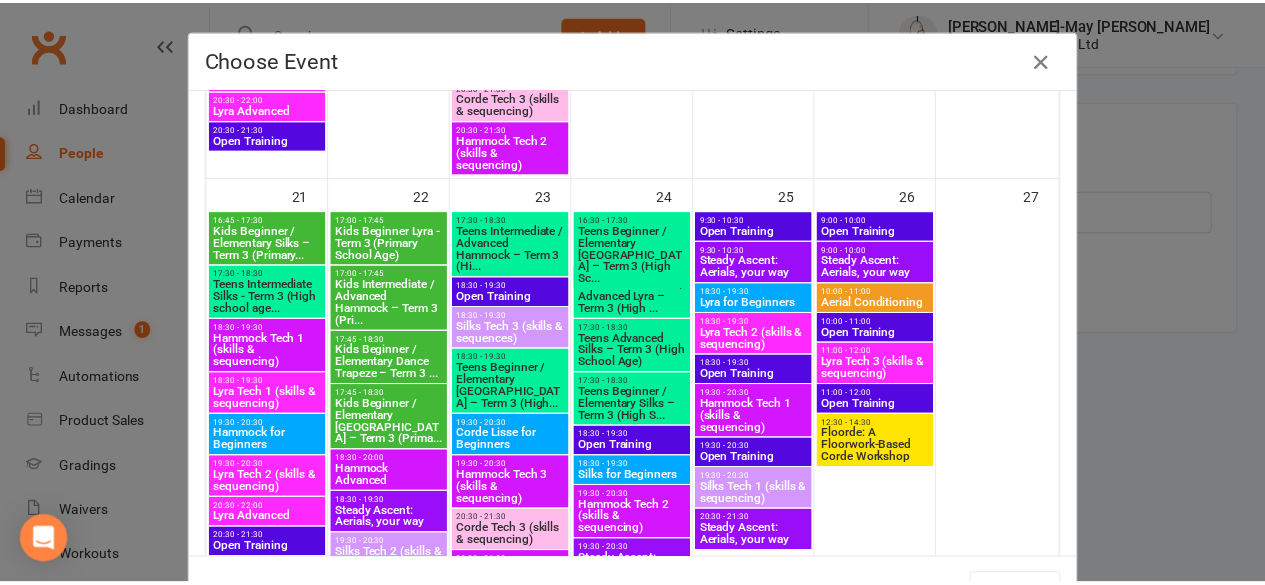 scroll, scrollTop: 1410, scrollLeft: 0, axis: vertical 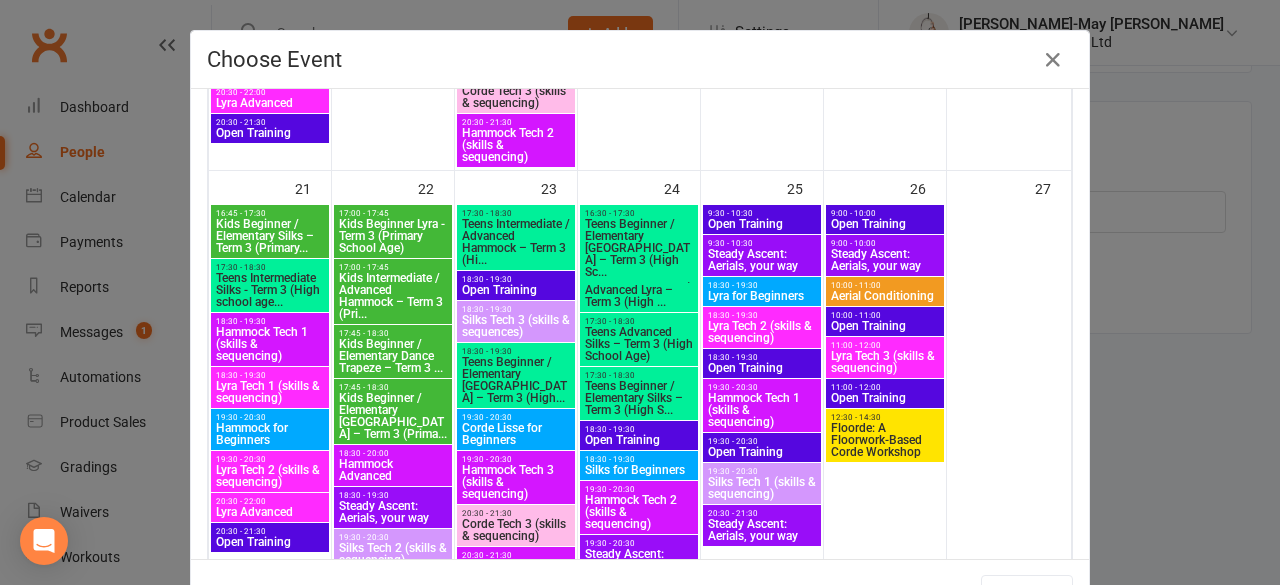 click on "Kids Beginner / Elementary [GEOGRAPHIC_DATA] – Term 3 (Prima..." at bounding box center (393, 416) 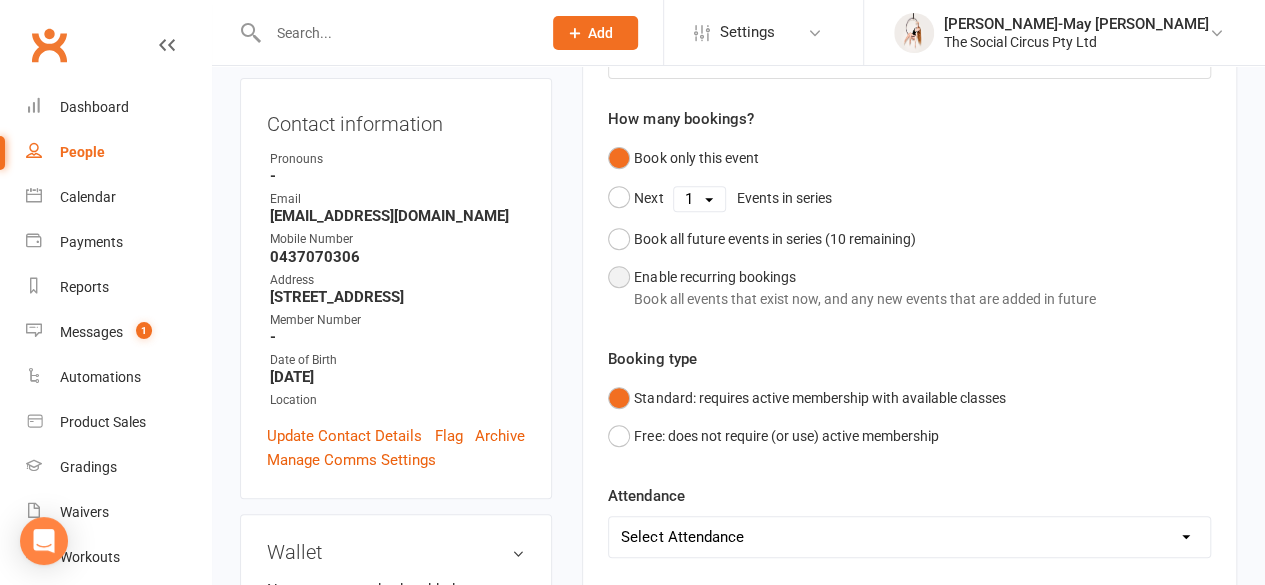 scroll, scrollTop: 328, scrollLeft: 0, axis: vertical 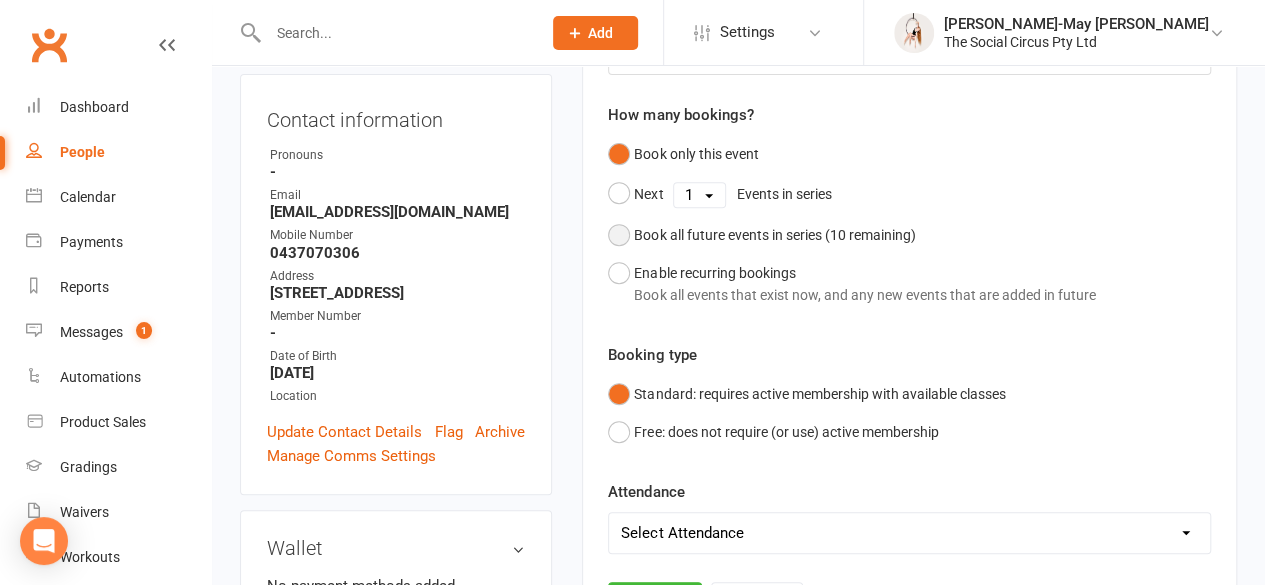 click on "Book all future events in series ( 10   remaining)" at bounding box center [761, 235] 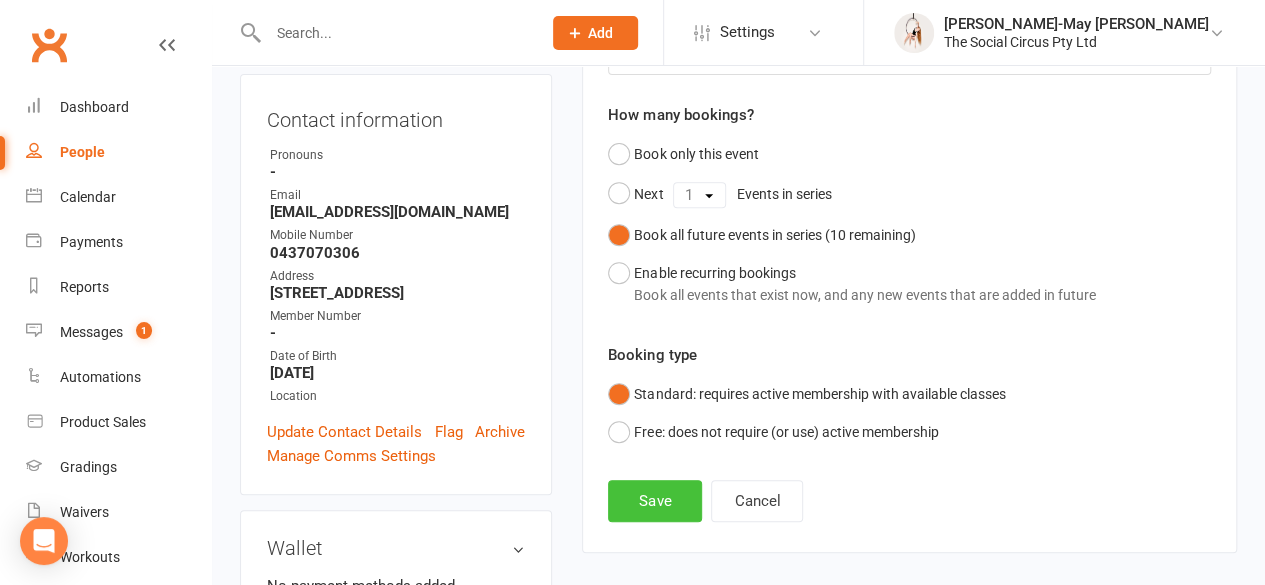 click on "Save" at bounding box center [655, 501] 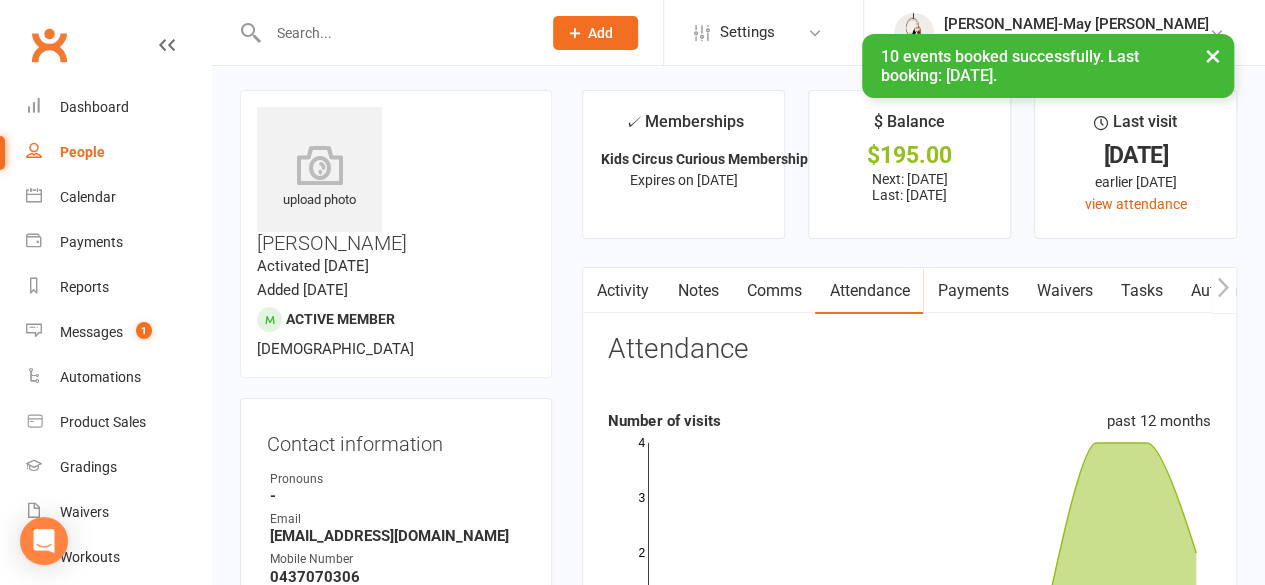 scroll, scrollTop: 0, scrollLeft: 0, axis: both 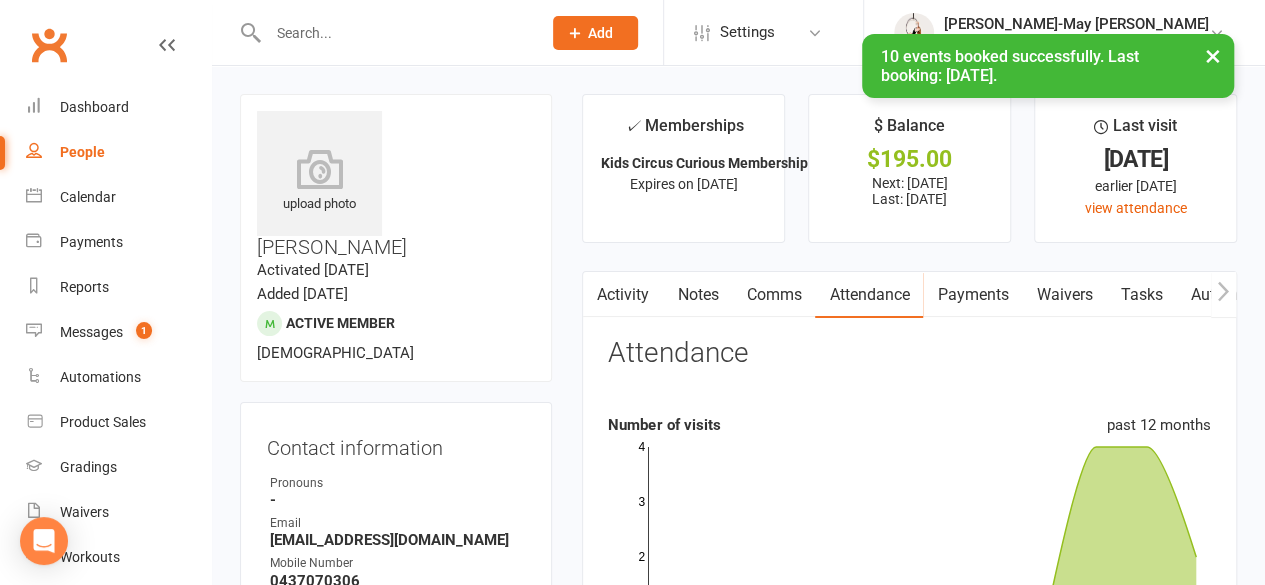 click on "Waivers" at bounding box center (1064, 295) 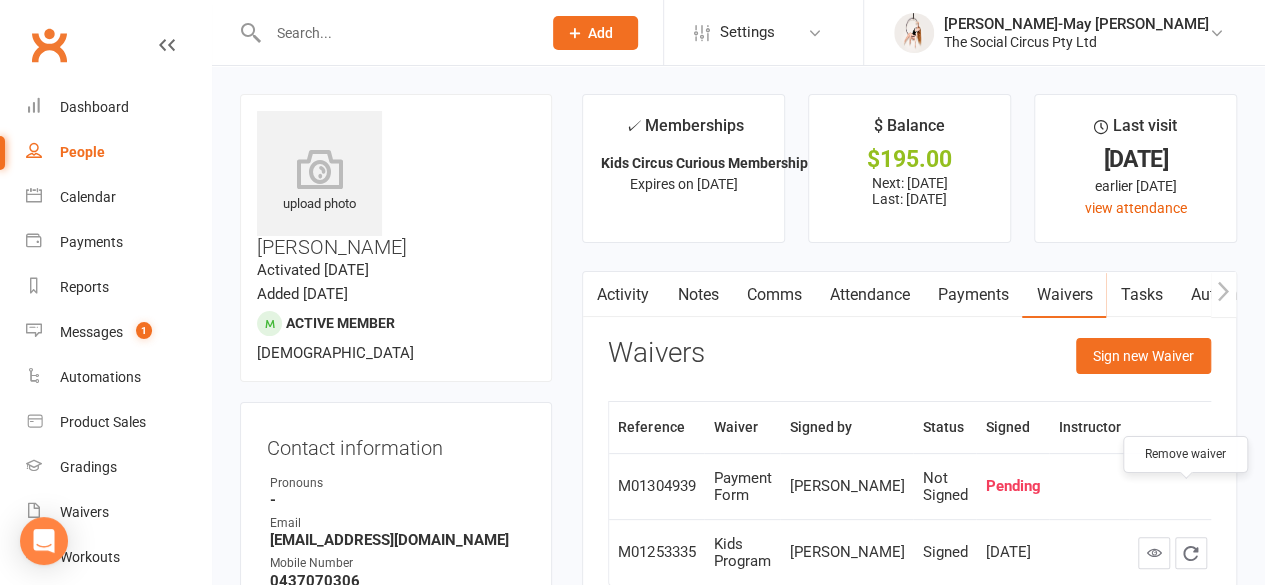 click 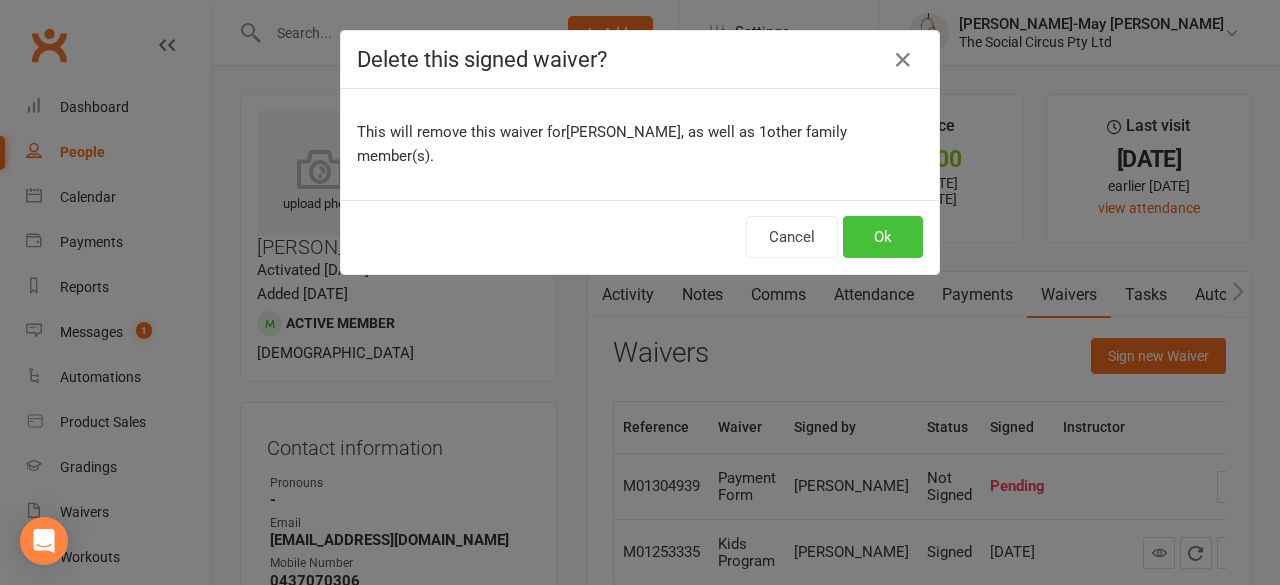 click on "Ok" at bounding box center (883, 237) 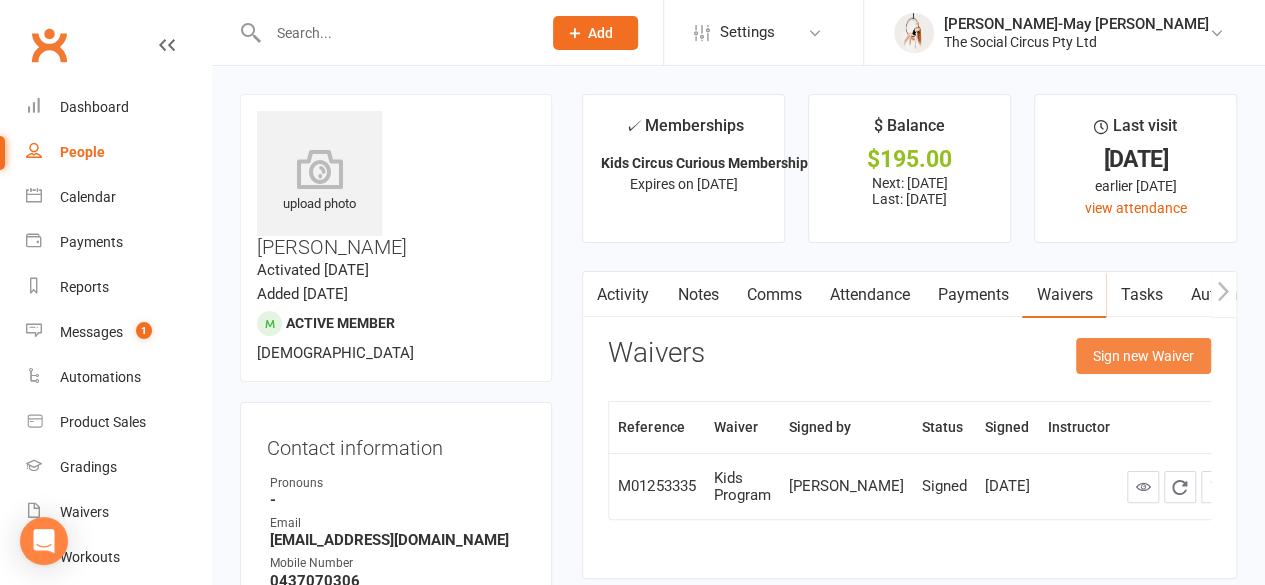click on "Sign new Waiver" at bounding box center [1143, 356] 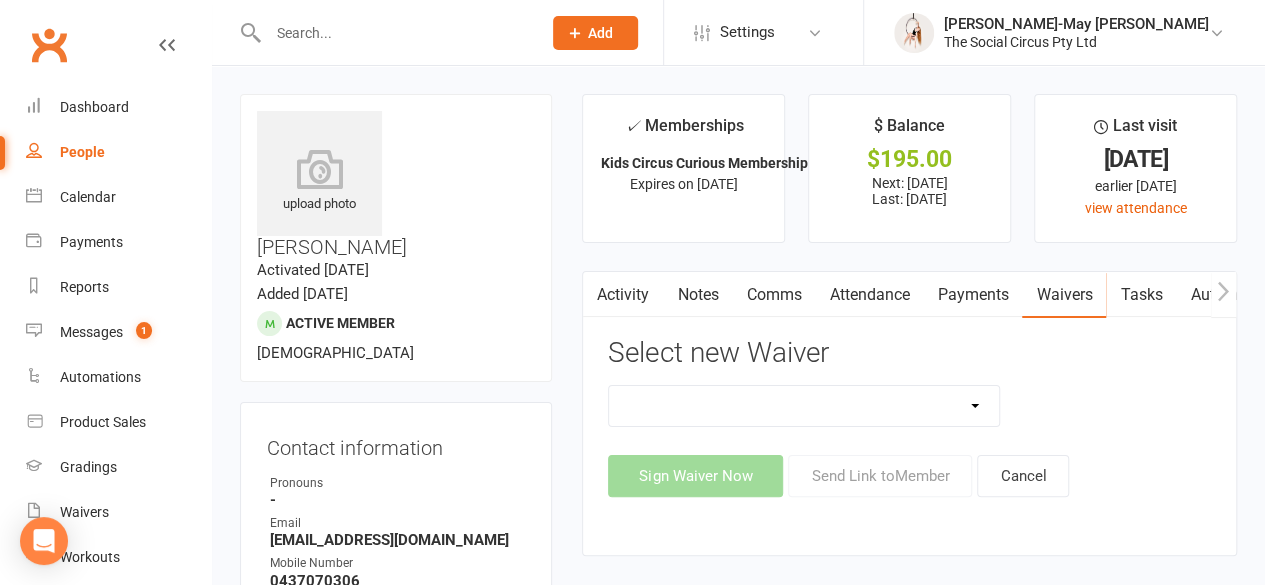 click on "Advanced Addict Foundation Membership 18+ Advanced Addict Membership 18+ Advanced Curious Membership 18+ Advanced Lover Foundation Membership 18+ Advanced Lover Membership 18+ Aerial Explorer 2-week trial membership All Memberships Circus Addict Foundation Membership 18+ Circus Addict Membership 18+ Circus Curious Membership 18+ Circus Lover Foundation Membership 18+ Circus Lover Membership 18+ Core Program Class Pack Waiver Free Trial Class 18+ Free Trial Class - Family Kids Party Waiver Kids Program Learn the Ropes Class Pack Waiver Learn the Ropes membership Membership Waiver New Member New Membership - Payment Details Open Training waiver Payment Form School Holiday Workshop Waiver School Holiday Workshop Waiver & Payment Teen Program Workshop Automated" at bounding box center [804, 406] 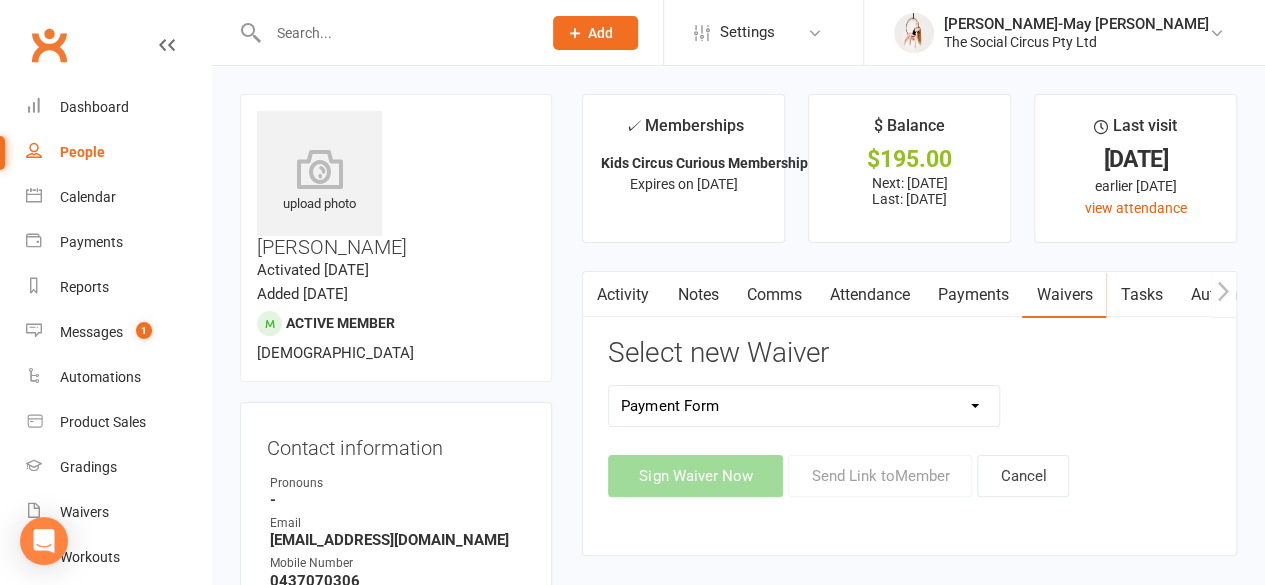 click on "Advanced Addict Foundation Membership 18+ Advanced Addict Membership 18+ Advanced Curious Membership 18+ Advanced Lover Foundation Membership 18+ Advanced Lover Membership 18+ Aerial Explorer 2-week trial membership All Memberships Circus Addict Foundation Membership 18+ Circus Addict Membership 18+ Circus Curious Membership 18+ Circus Lover Foundation Membership 18+ Circus Lover Membership 18+ Core Program Class Pack Waiver Free Trial Class 18+ Free Trial Class - Family Kids Party Waiver Kids Program Learn the Ropes Class Pack Waiver Learn the Ropes membership Membership Waiver New Member New Membership - Payment Details Open Training waiver Payment Form School Holiday Workshop Waiver School Holiday Workshop Waiver & Payment Teen Program Workshop Automated" at bounding box center (804, 406) 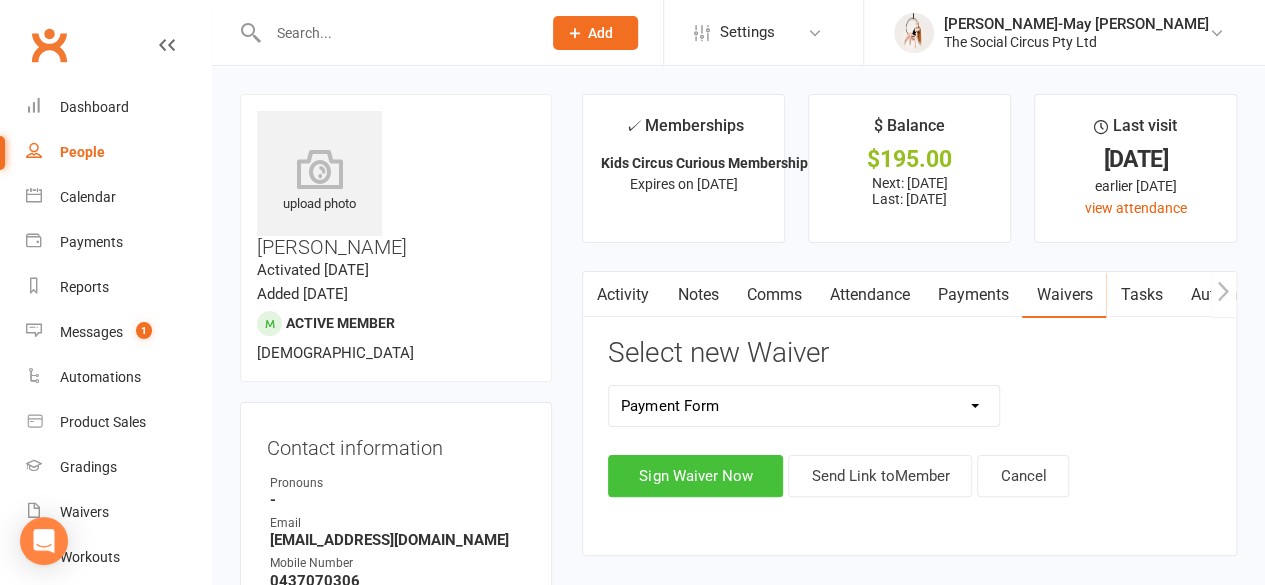 click on "Sign Waiver Now" at bounding box center [695, 476] 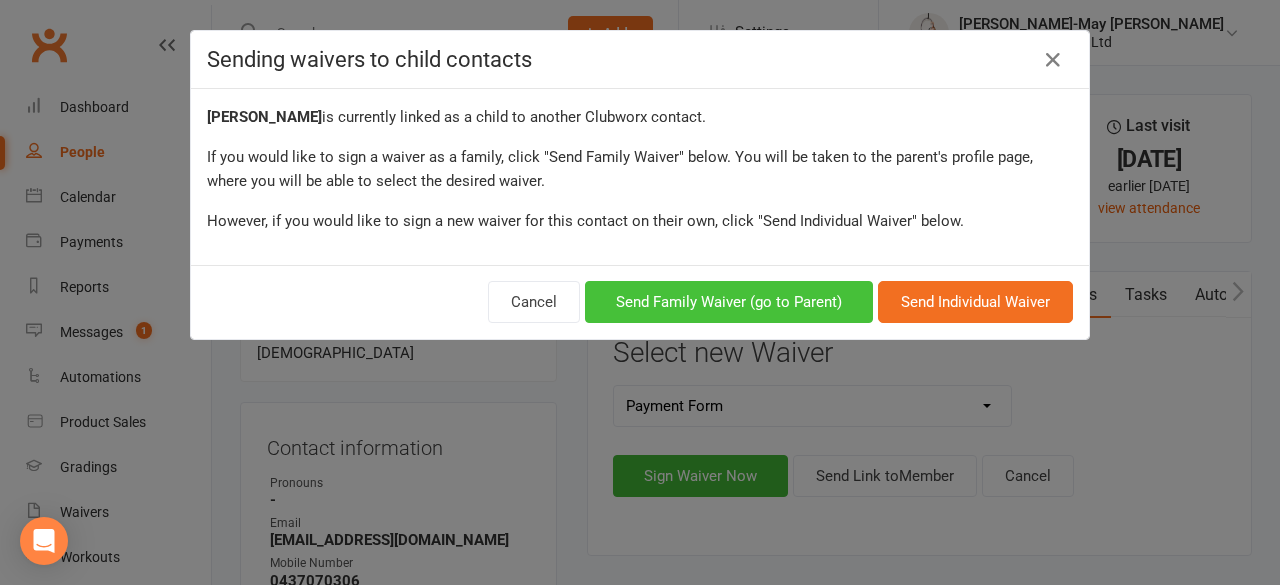 click on "Send Family Waiver (go to Parent)" at bounding box center (729, 302) 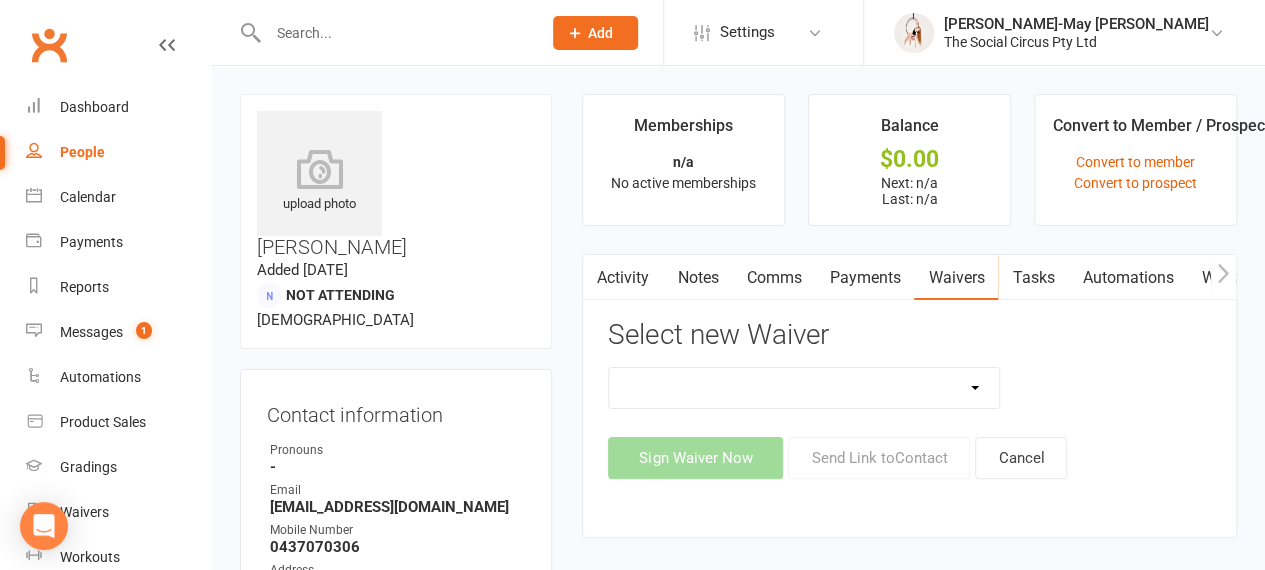 click on "Advanced Addict Foundation Membership 18+ Advanced Addict Membership 18+ Advanced Curious Membership 18+ Advanced Lover Foundation Membership 18+ Advanced Lover Membership 18+ Aerial Explorer 2-week trial membership All Memberships Circus Addict Foundation Membership 18+ Circus Addict Membership 18+ Circus Curious Membership 18+ Circus Lover Foundation Membership 18+ Circus Lover Membership 18+ Core Program Class Pack Waiver Kids Program Learn the Ropes Class Pack Waiver Learn the Ropes membership Membership Waiver New Member New Membership - Payment Details Open Training waiver Payment Form School Holiday Workshop Waiver School Holiday Workshop Waiver & Payment Teen Program" at bounding box center [804, 388] 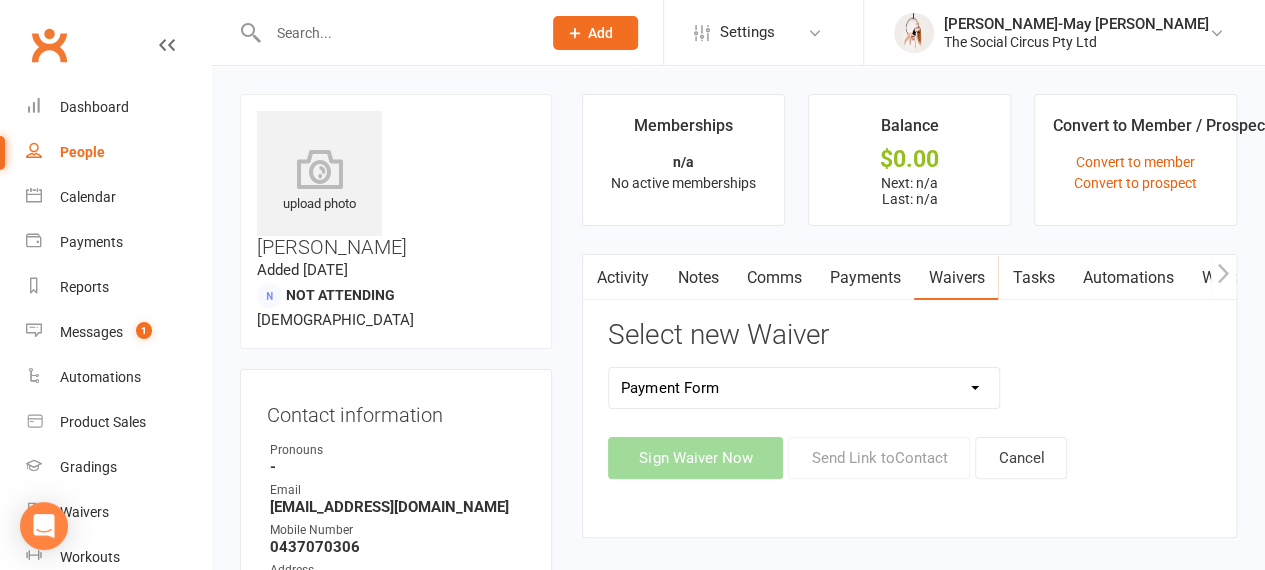 click on "Advanced Addict Foundation Membership 18+ Advanced Addict Membership 18+ Advanced Curious Membership 18+ Advanced Lover Foundation Membership 18+ Advanced Lover Membership 18+ Aerial Explorer 2-week trial membership All Memberships Circus Addict Foundation Membership 18+ Circus Addict Membership 18+ Circus Curious Membership 18+ Circus Lover Foundation Membership 18+ Circus Lover Membership 18+ Core Program Class Pack Waiver Kids Program Learn the Ropes Class Pack Waiver Learn the Ropes membership Membership Waiver New Member New Membership - Payment Details Open Training waiver Payment Form School Holiday Workshop Waiver School Holiday Workshop Waiver & Payment Teen Program" at bounding box center (804, 388) 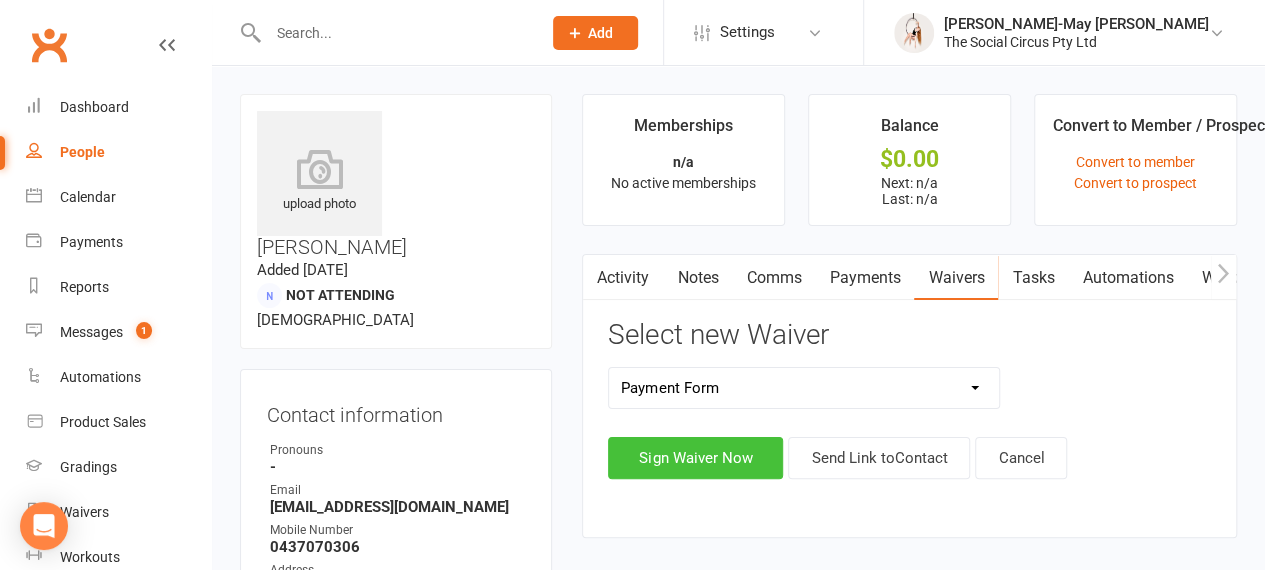 click on "Sign Waiver Now" at bounding box center [695, 458] 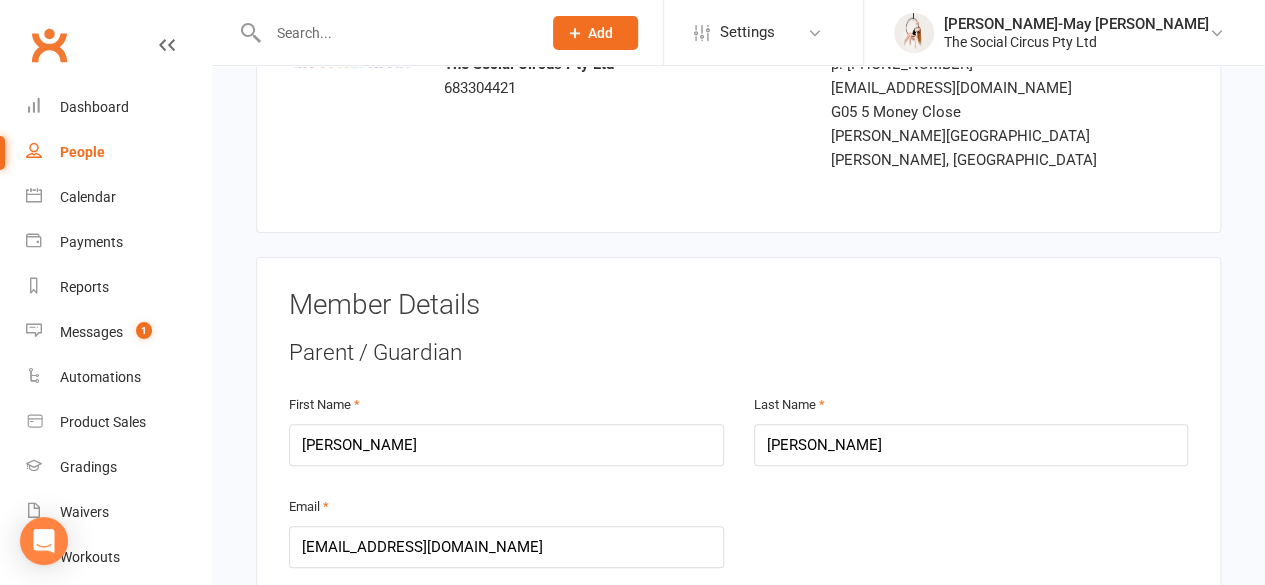 scroll, scrollTop: 183, scrollLeft: 0, axis: vertical 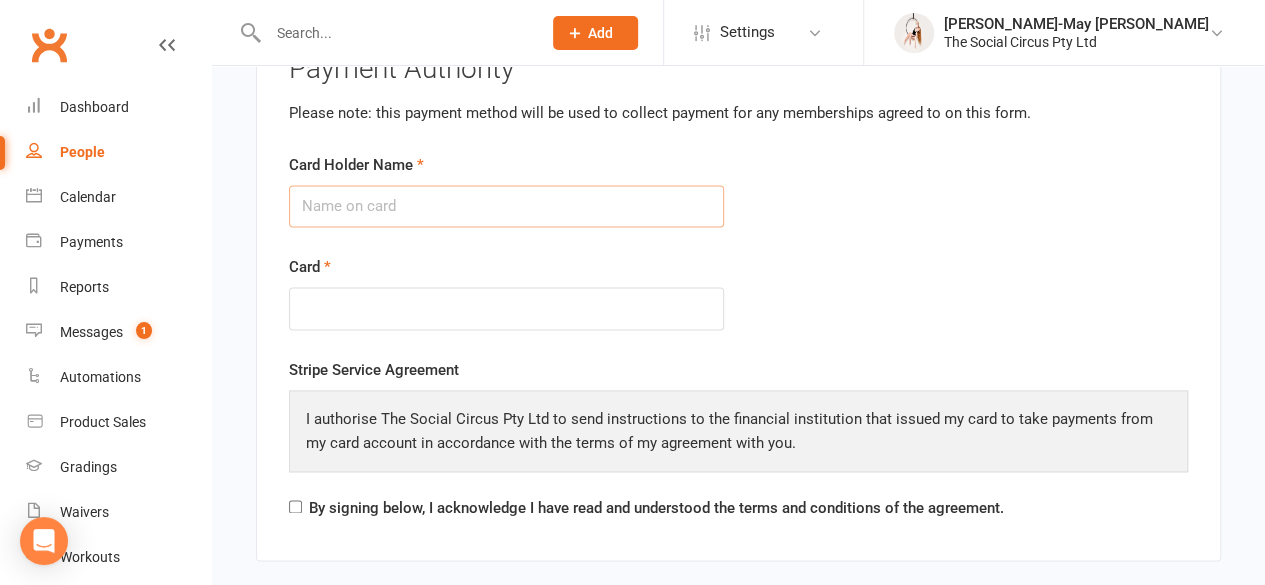 click on "Card Holder Name" at bounding box center (506, 206) 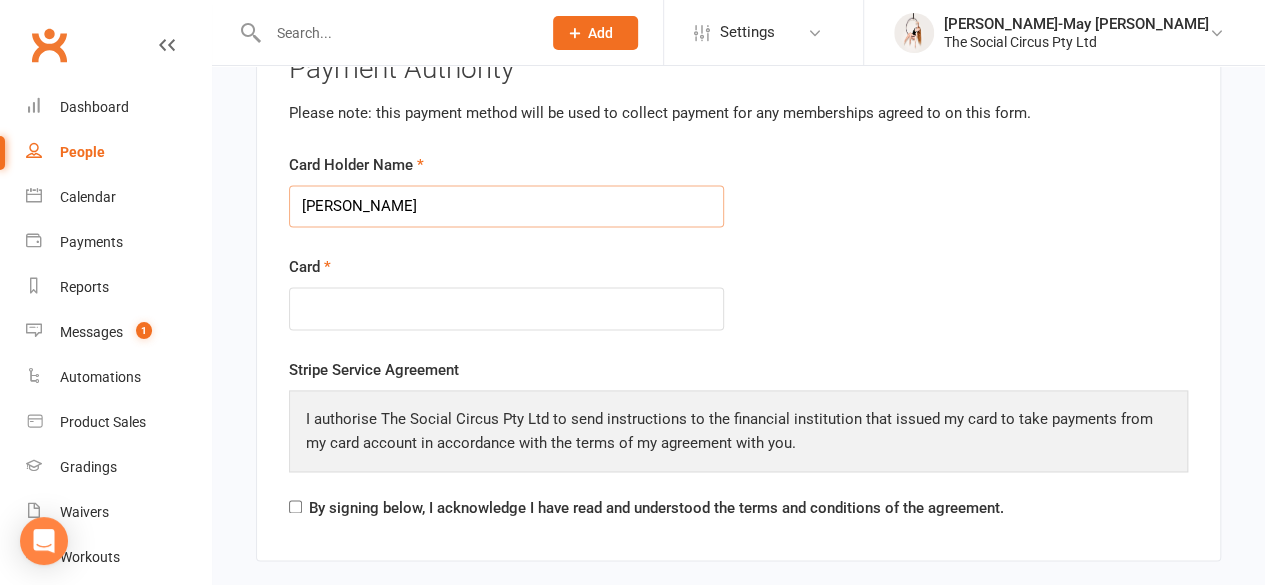 click on "[PERSON_NAME]" at bounding box center (506, 206) 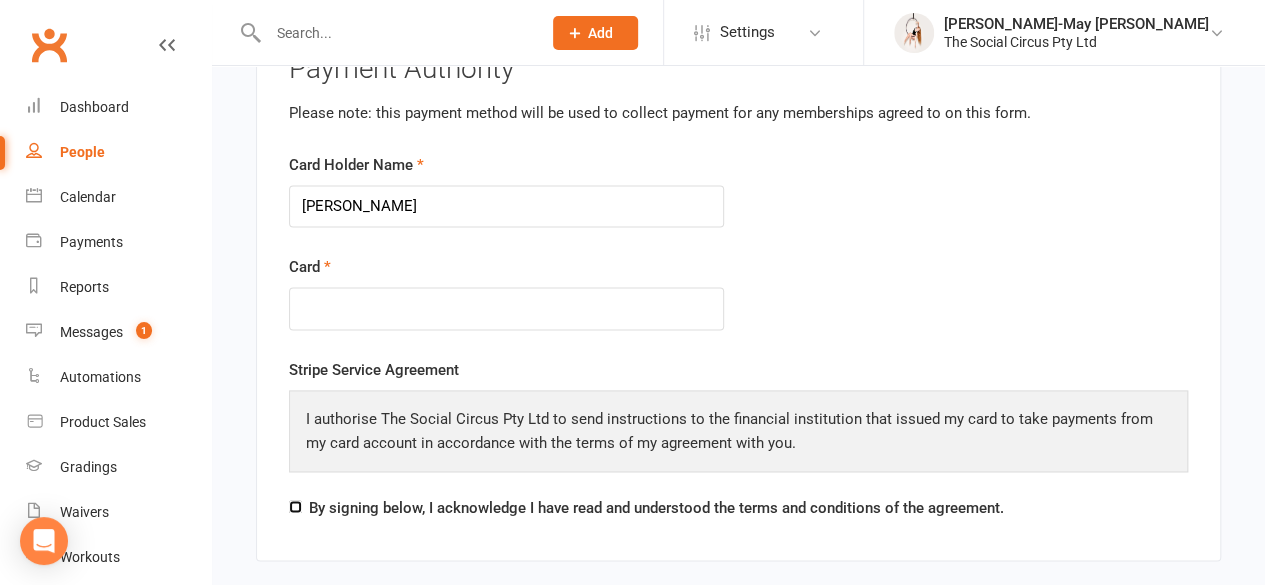 click on "By signing below, I acknowledge I have read and understood the terms and conditions of the agreement." at bounding box center [295, 506] 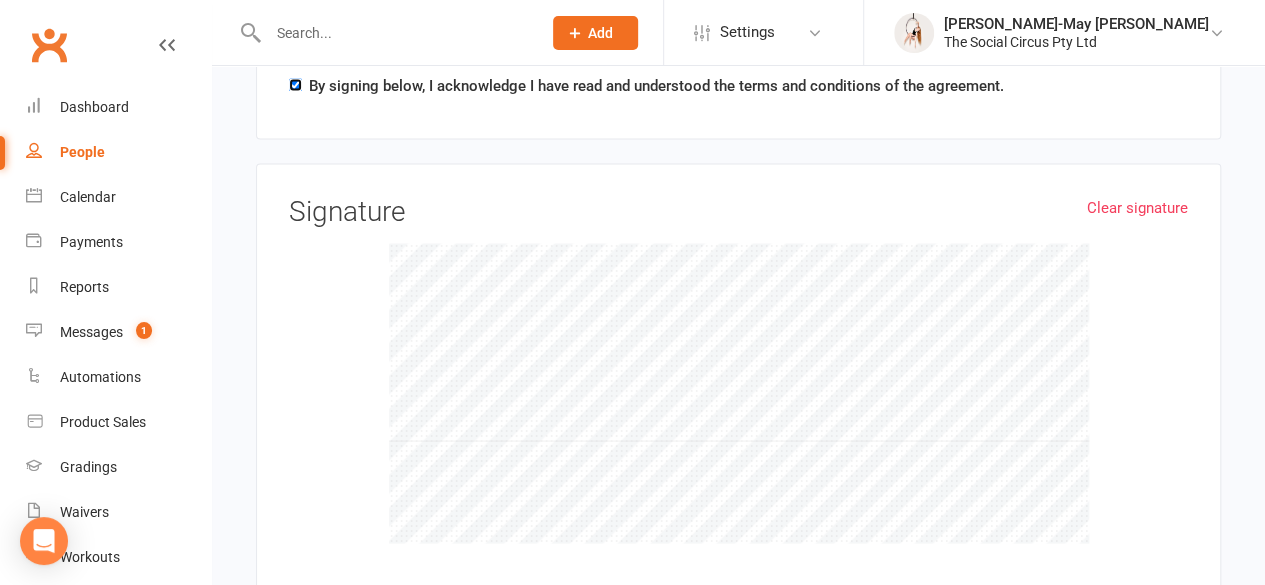 scroll, scrollTop: 1726, scrollLeft: 0, axis: vertical 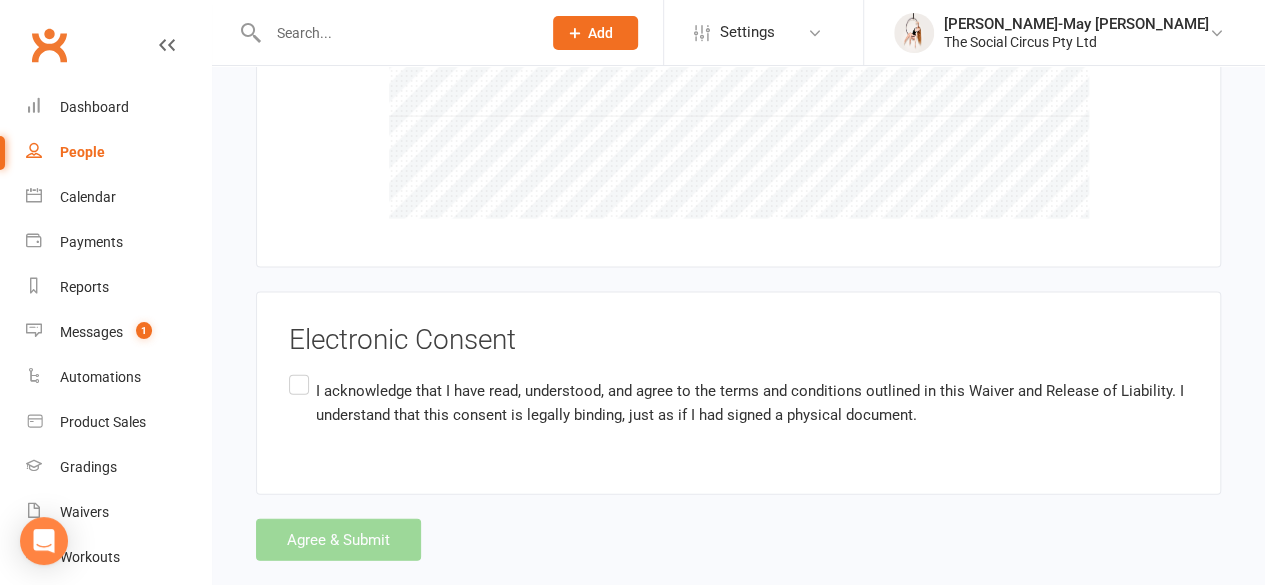click on "I acknowledge that I have read, understood, and agree to the terms and conditions outlined in this Waiver and Release of Liability. I understand that this consent is legally binding, just as if I had signed a physical document." at bounding box center [738, 402] 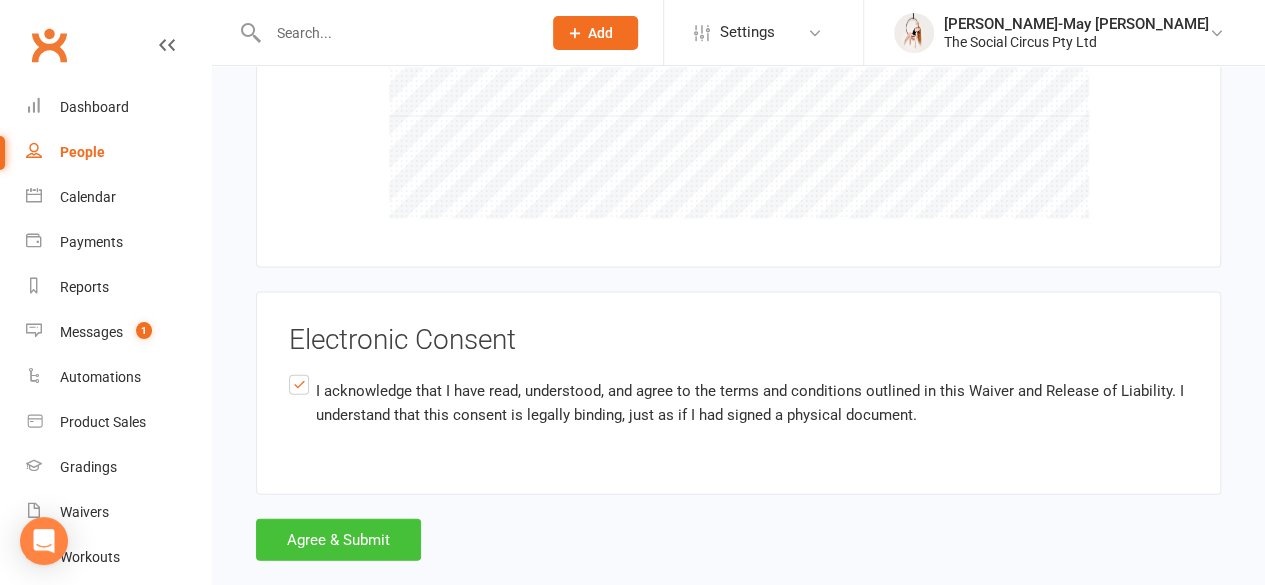 click on "Agree & Submit" at bounding box center [338, 540] 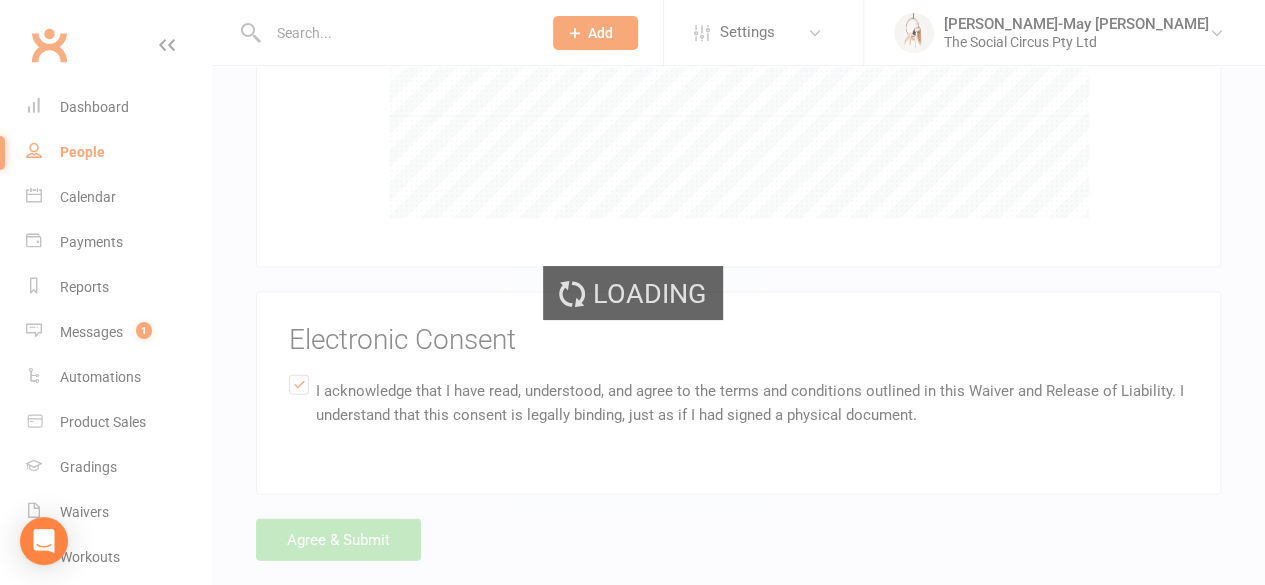 scroll, scrollTop: 0, scrollLeft: 0, axis: both 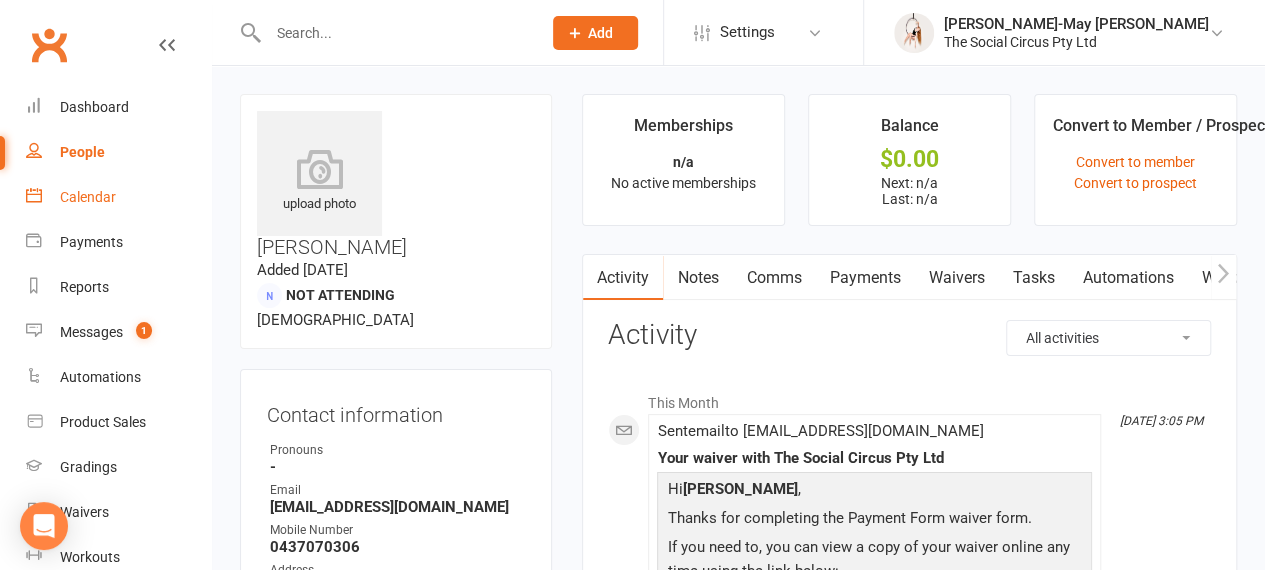 click on "Calendar" at bounding box center [88, 197] 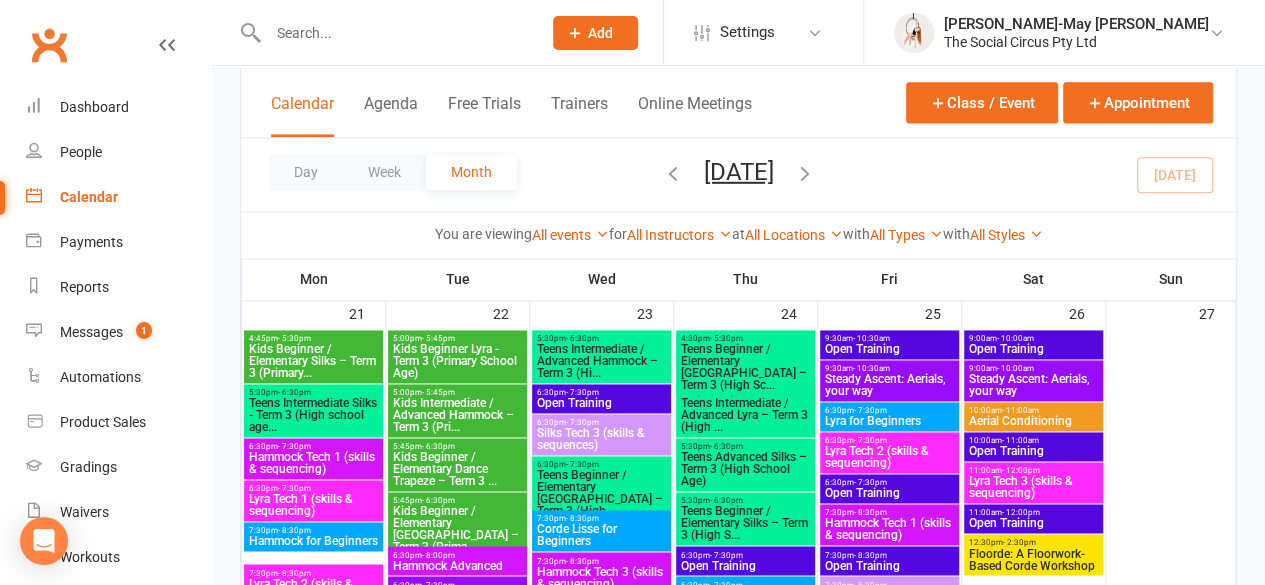 scroll, scrollTop: 1342, scrollLeft: 0, axis: vertical 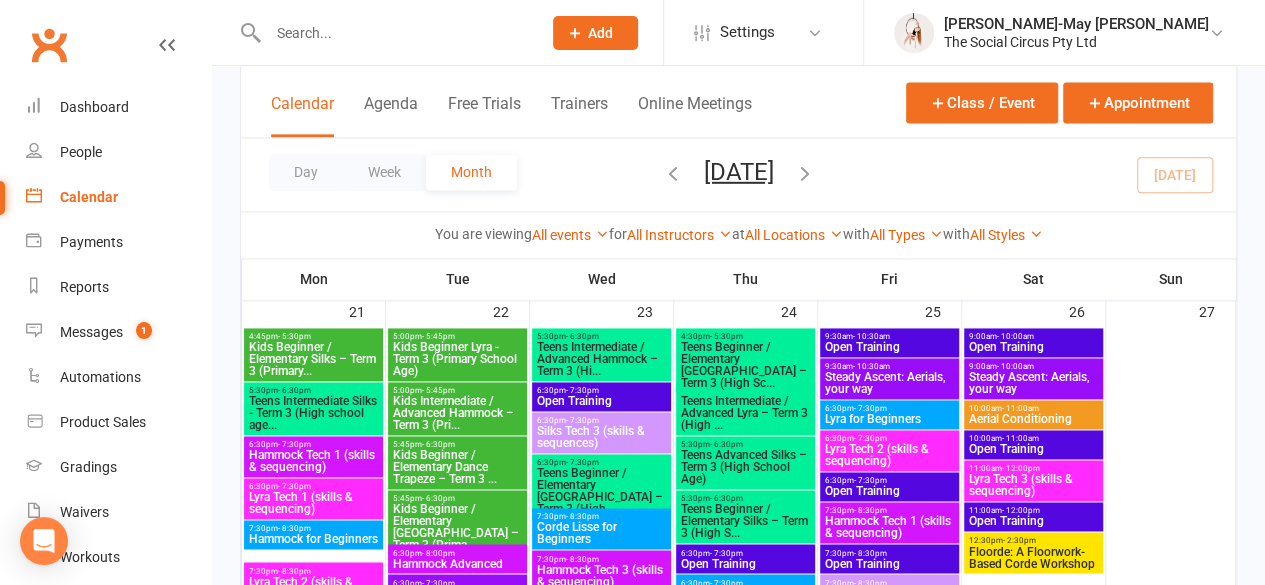 click on "Kids Beginner / Elementary [GEOGRAPHIC_DATA] – Term 3 (Prima..." at bounding box center [457, 527] 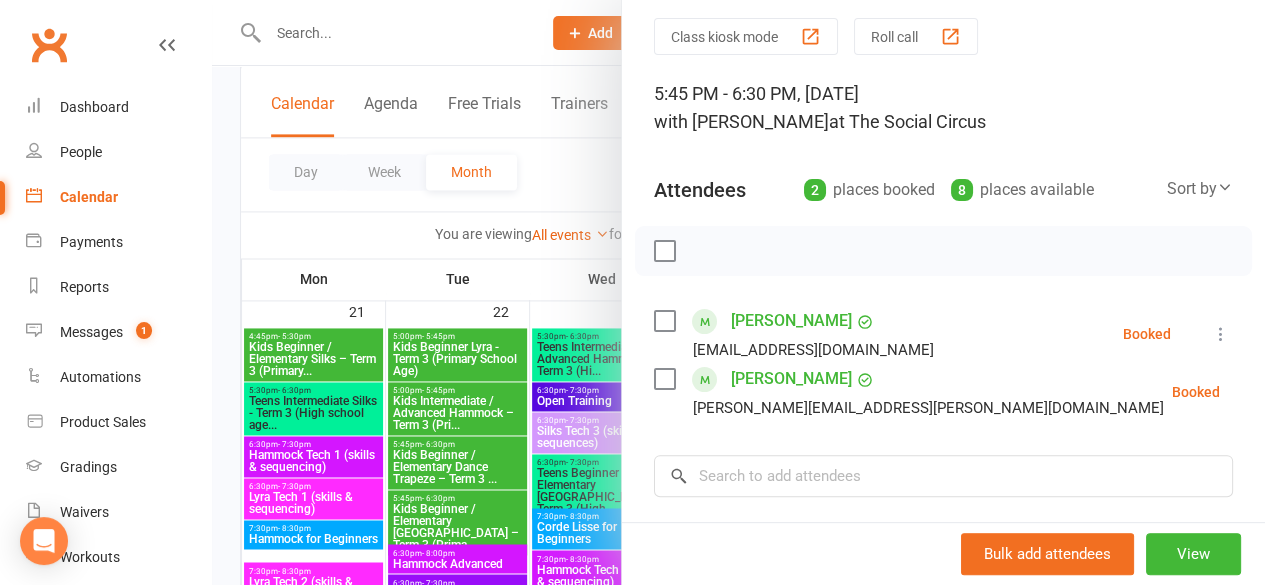 scroll, scrollTop: 15, scrollLeft: 0, axis: vertical 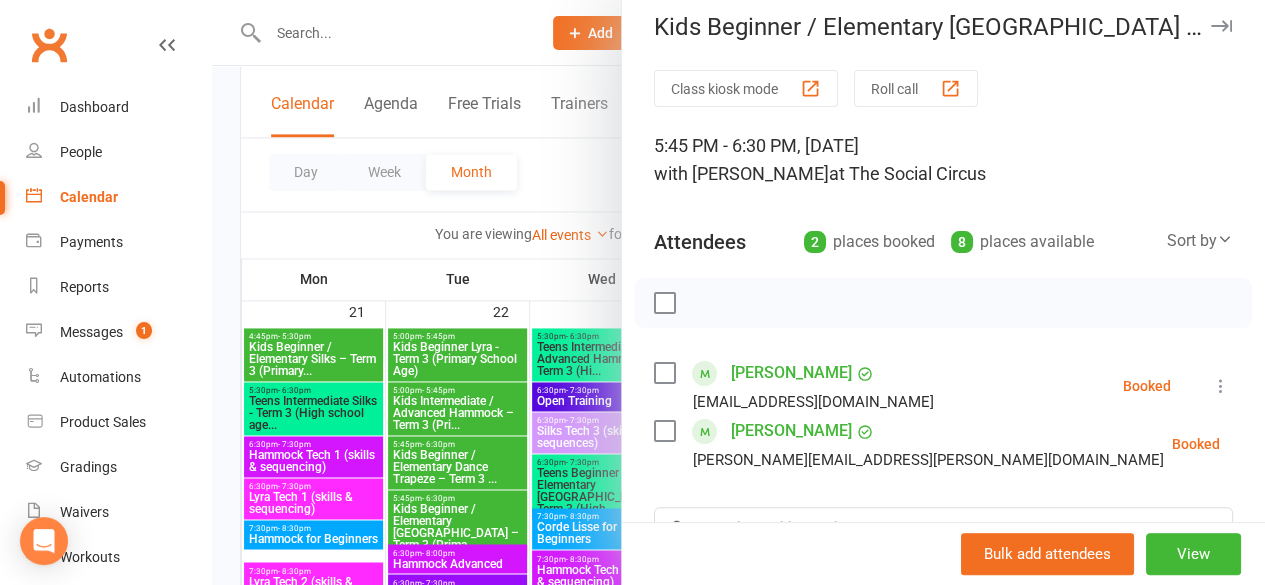 click at bounding box center (738, 292) 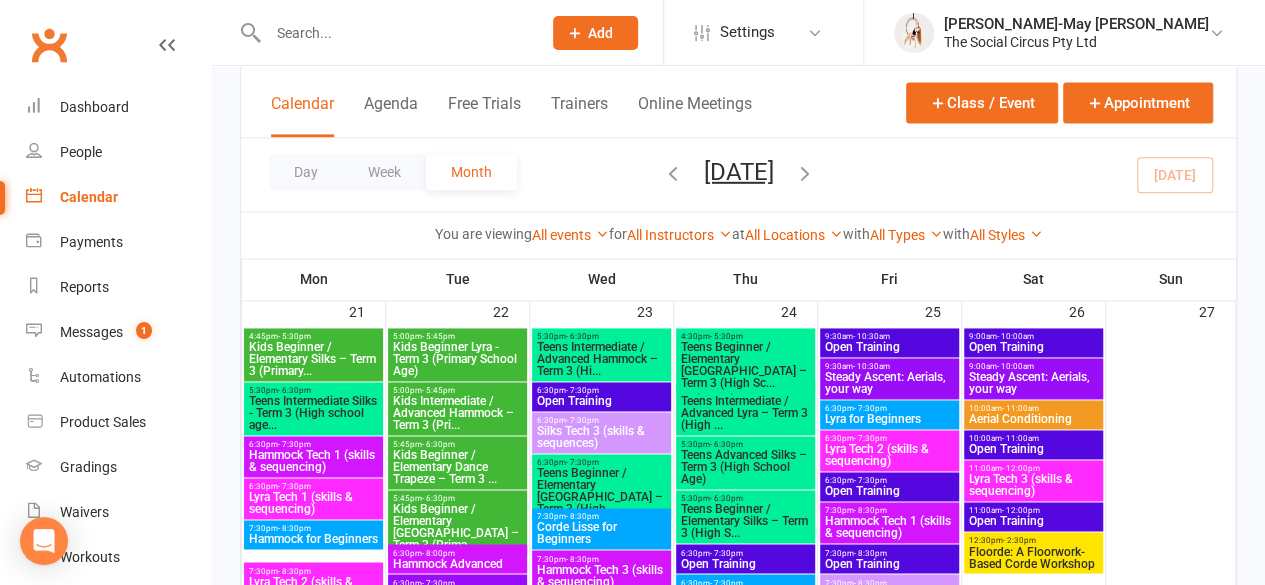 click on "Kids Intermediate / Advanced Hammock – Term 3 (Pri..." at bounding box center [457, 413] 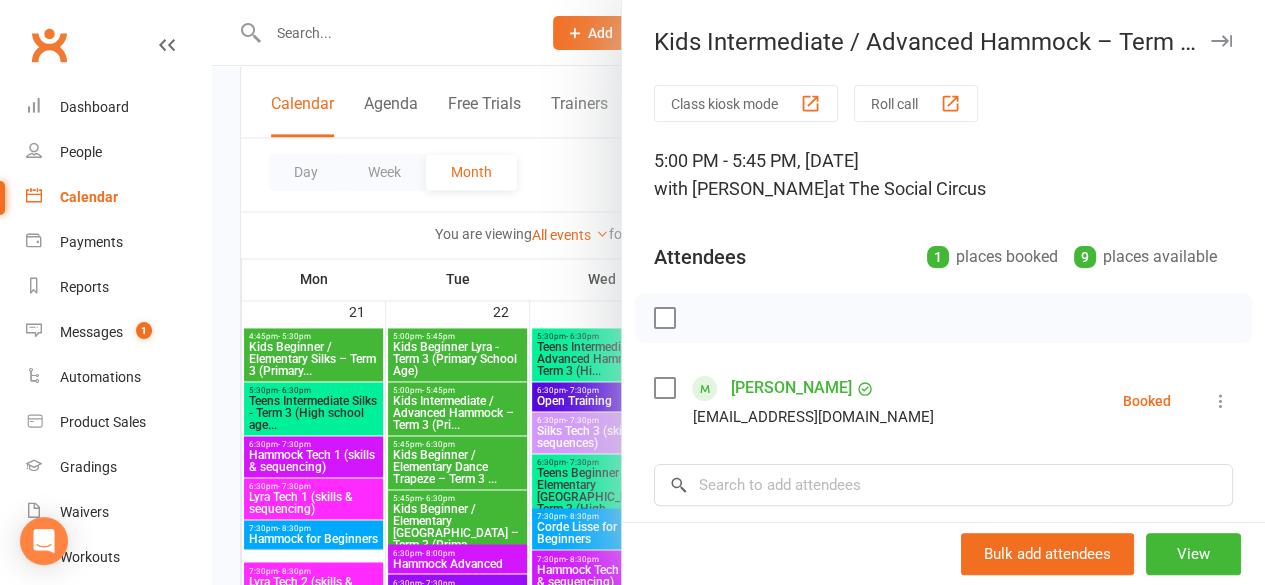 click at bounding box center [738, 292] 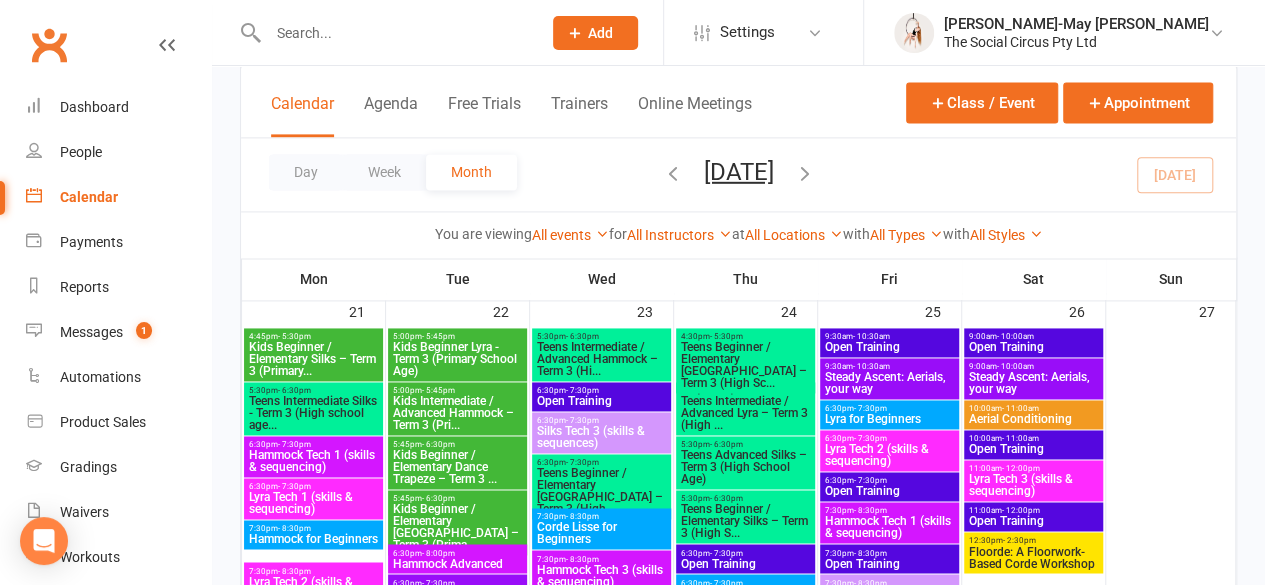 click on "5:00pm  - 5:45pm" at bounding box center [457, 336] 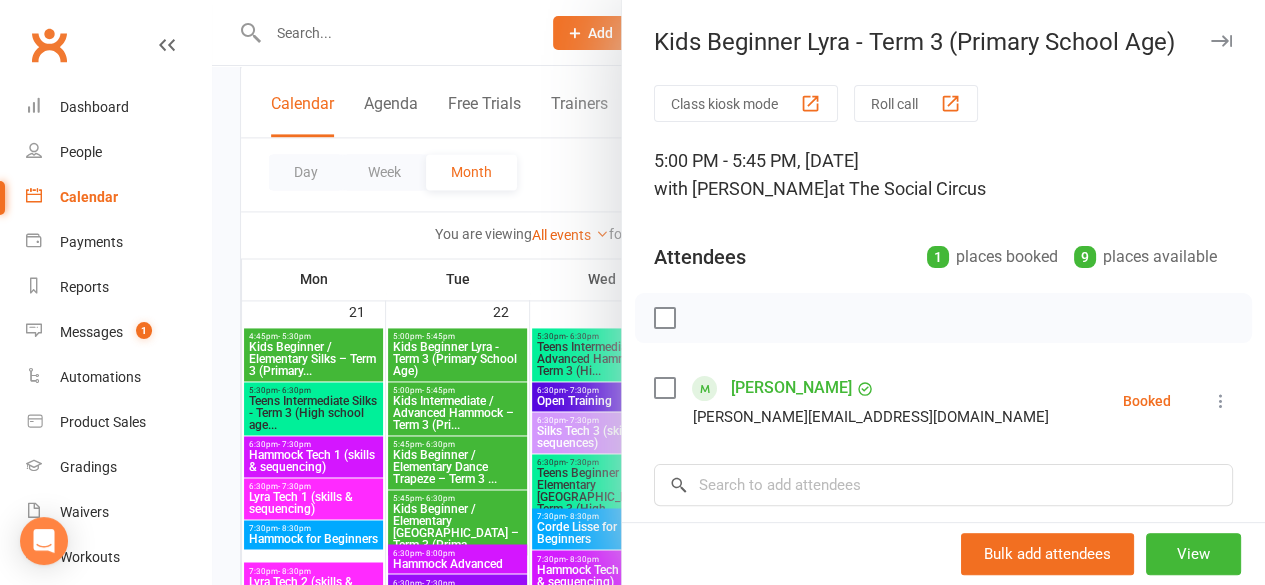 click at bounding box center (738, 292) 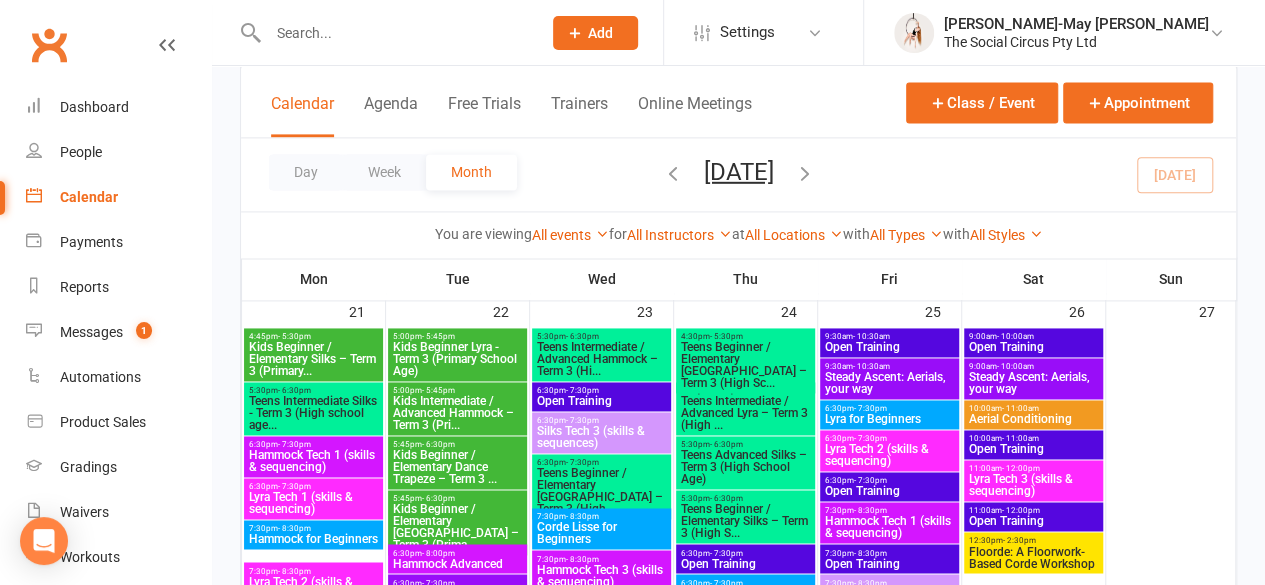 click on "Kids Beginner / Elementary Dance Trapeze – Term 3 ..." at bounding box center [457, 467] 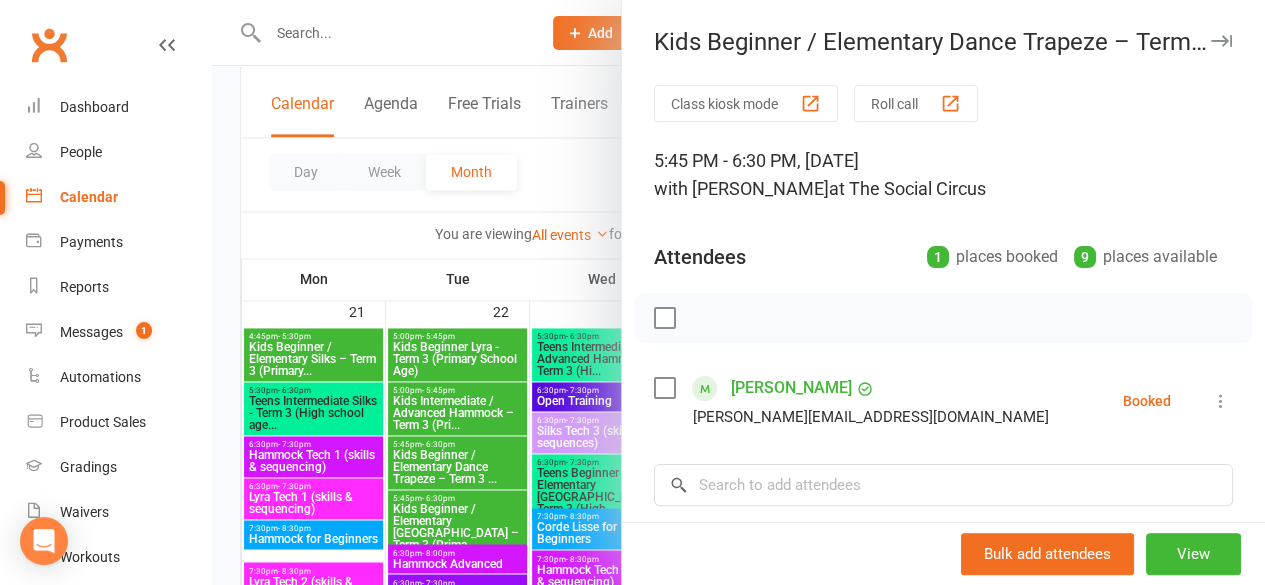 click at bounding box center [1221, 41] 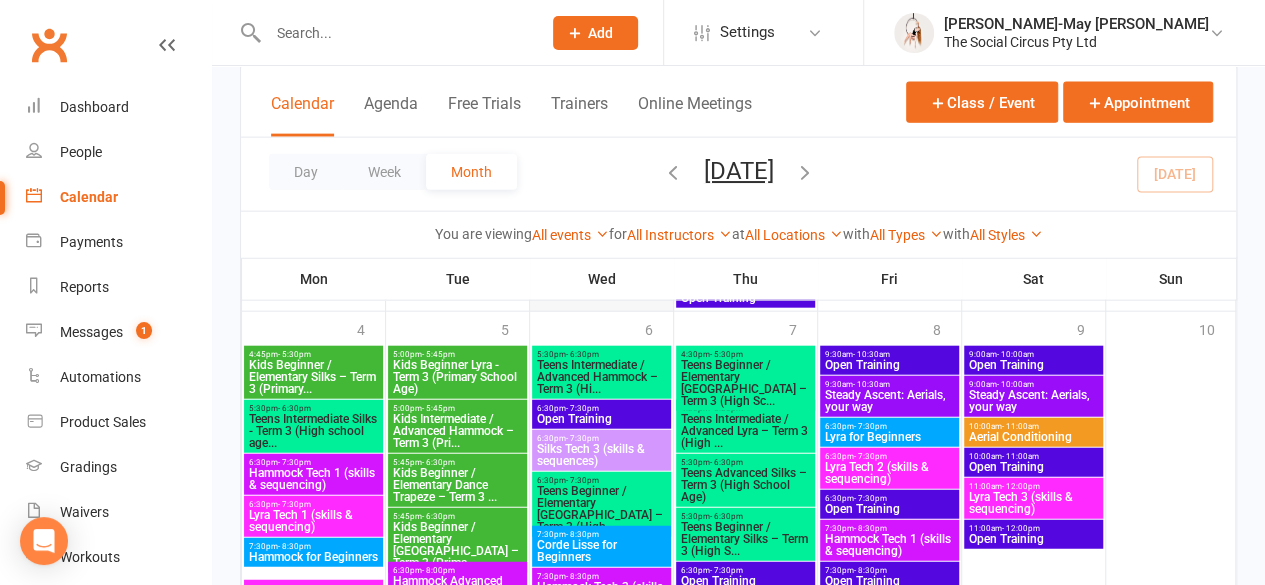 scroll, scrollTop: 2263, scrollLeft: 0, axis: vertical 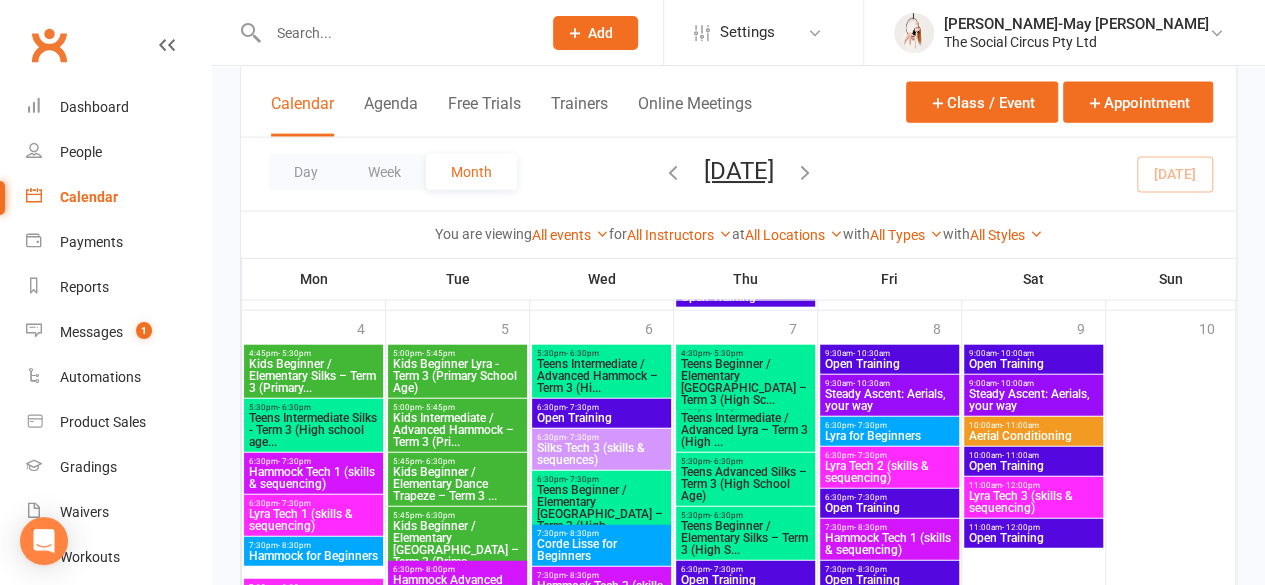 click on "Kids Beginner / Elementary Dance Trapeze – Term 3 ..." at bounding box center (457, 484) 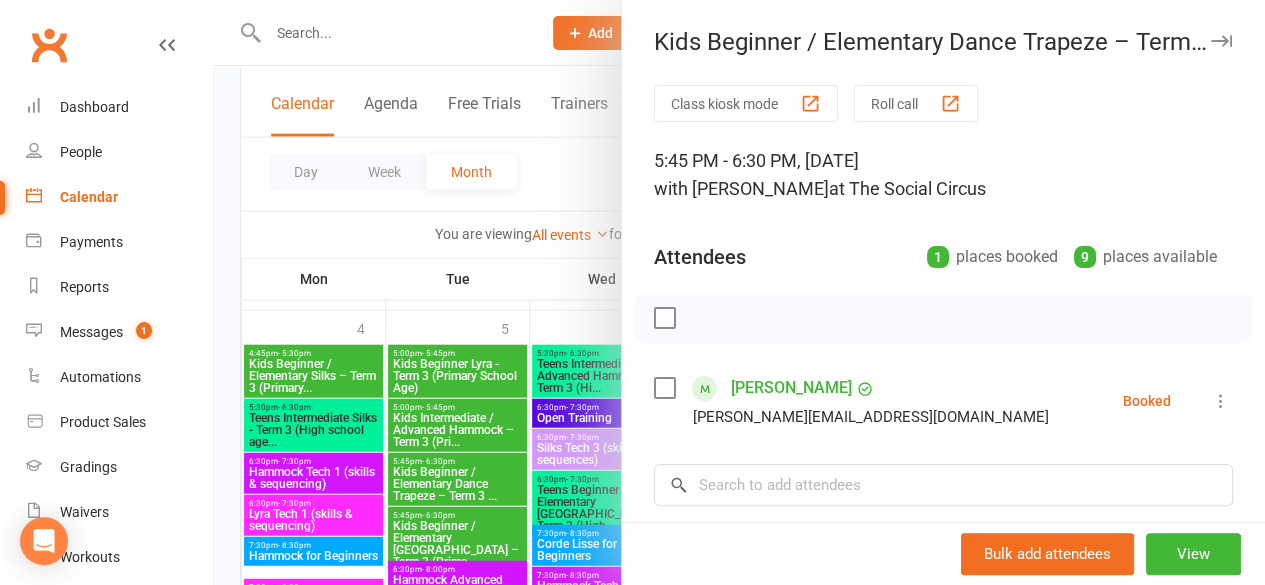 click at bounding box center (1221, 41) 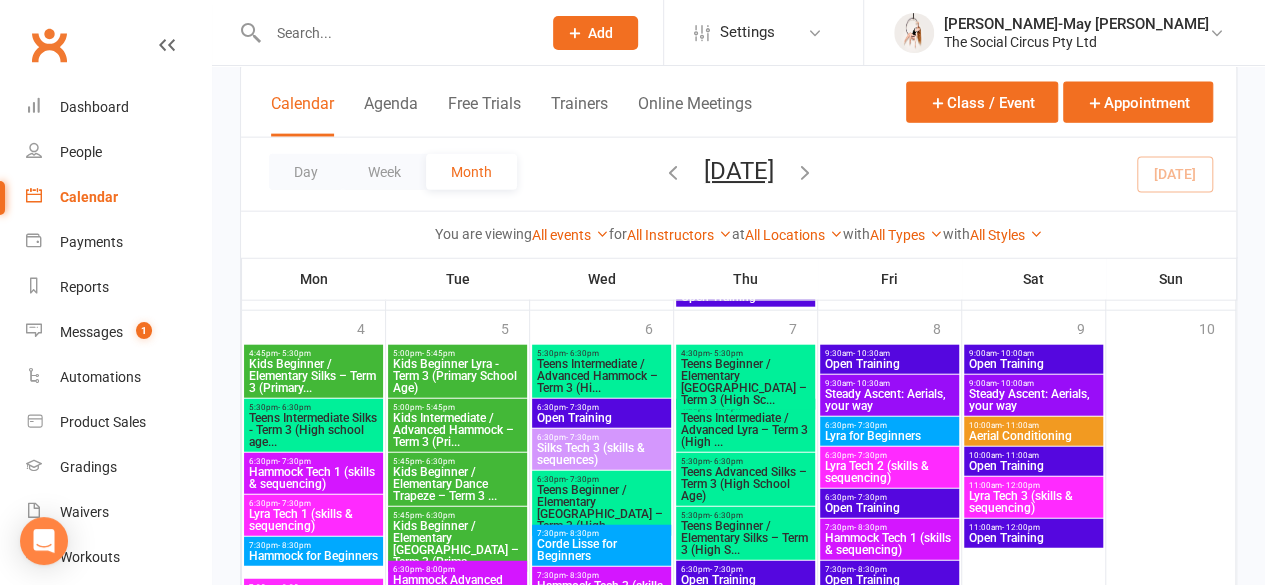 click on "Kids Intermediate / Advanced Hammock – Term 3 (Pri..." at bounding box center (457, 430) 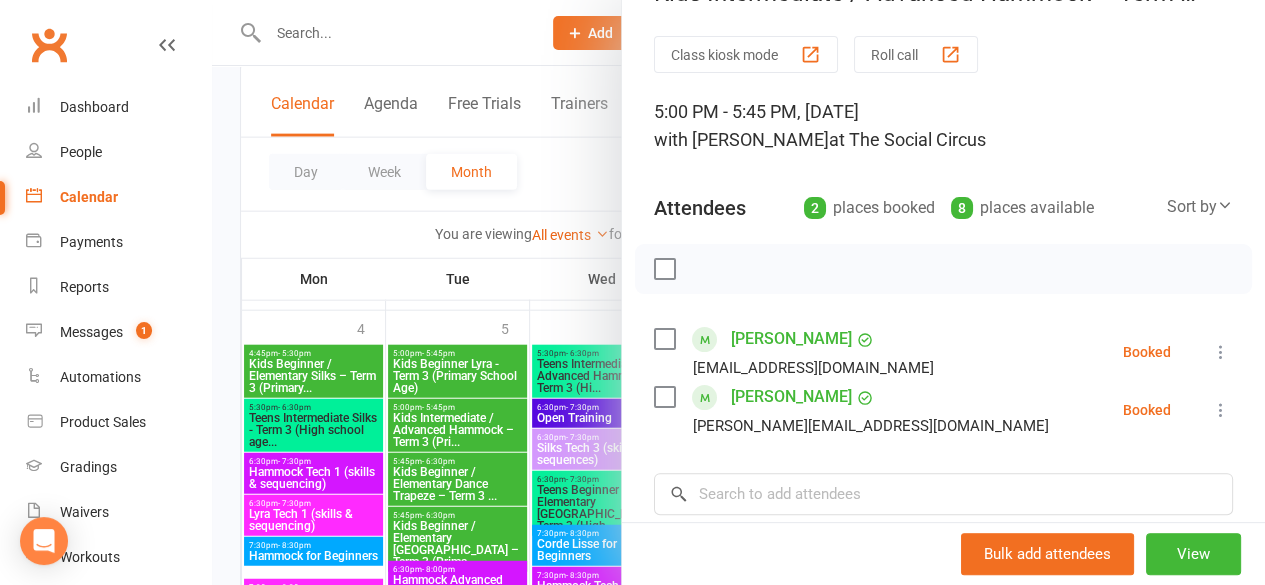 scroll, scrollTop: 50, scrollLeft: 0, axis: vertical 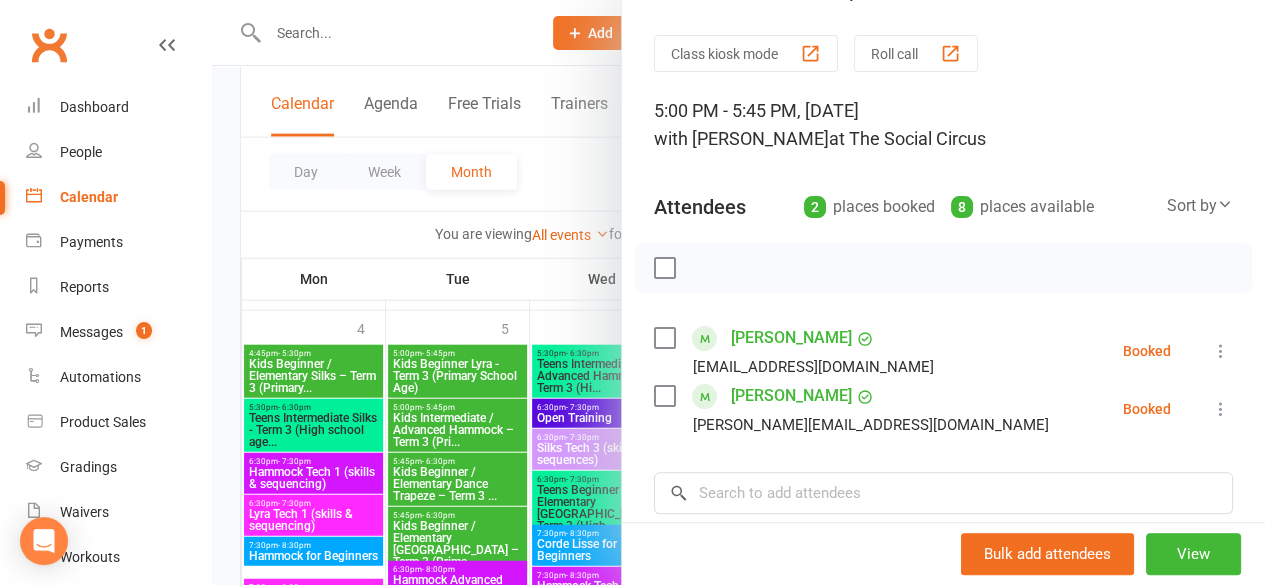 click at bounding box center [738, 292] 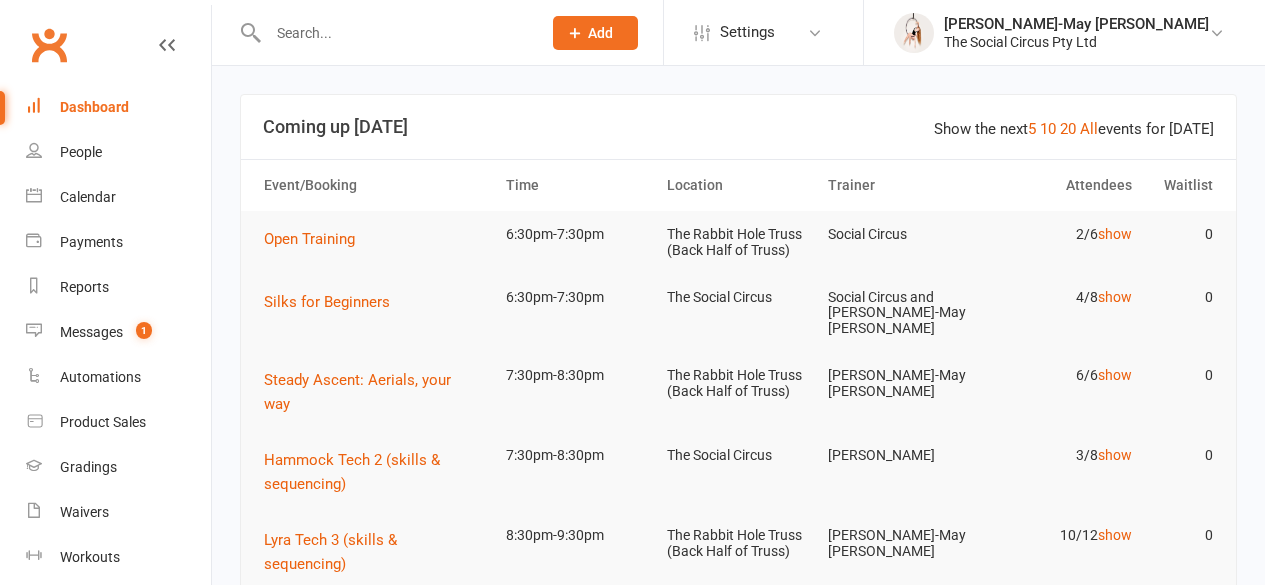 scroll, scrollTop: 0, scrollLeft: 0, axis: both 